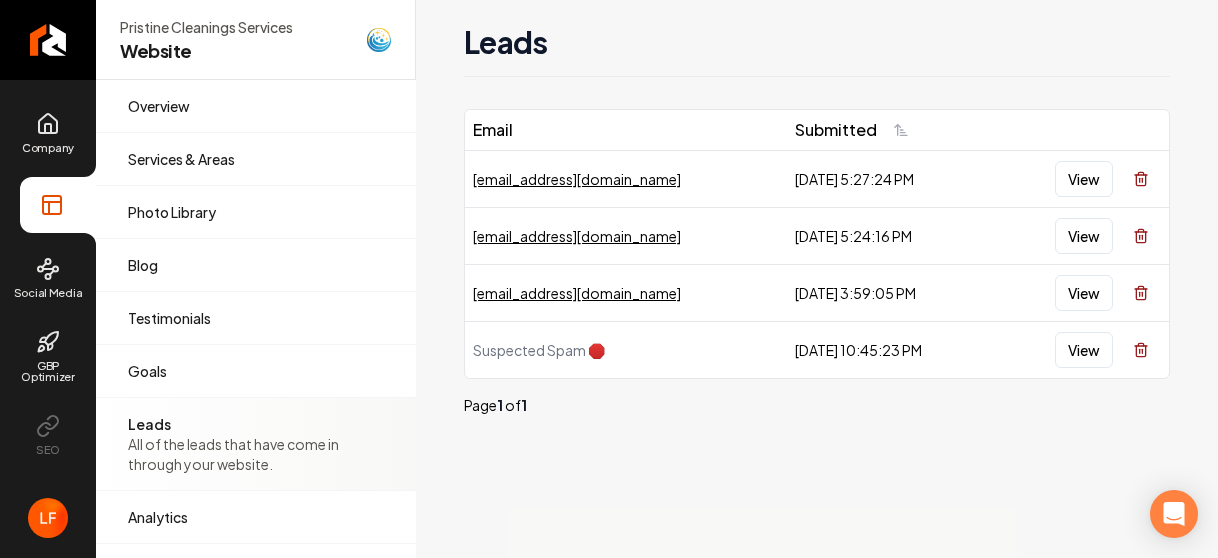 scroll, scrollTop: 0, scrollLeft: 0, axis: both 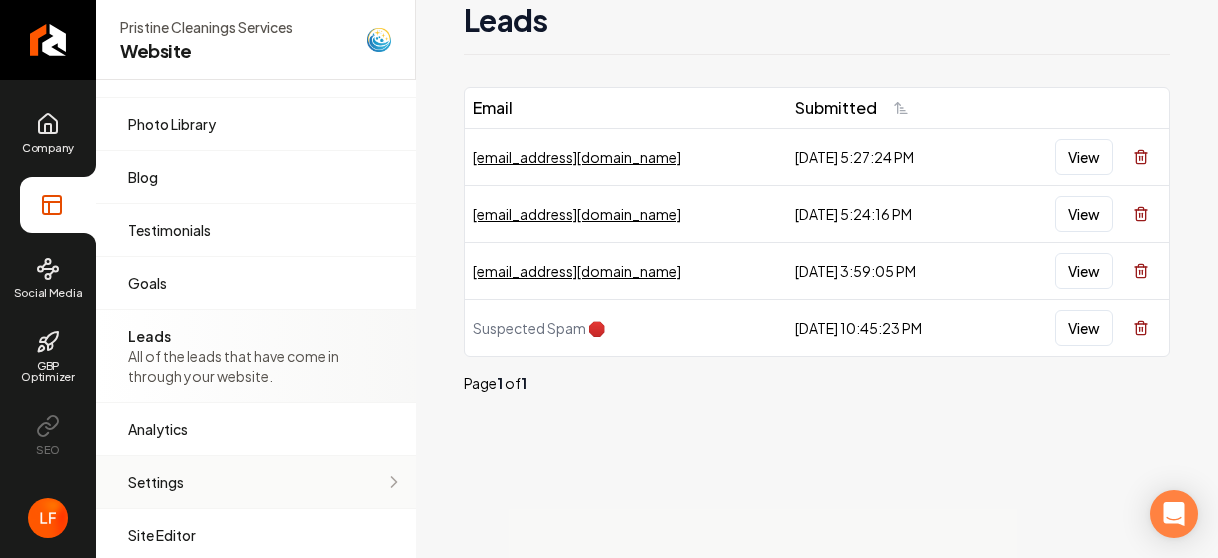 click on "Settings" at bounding box center (256, 482) 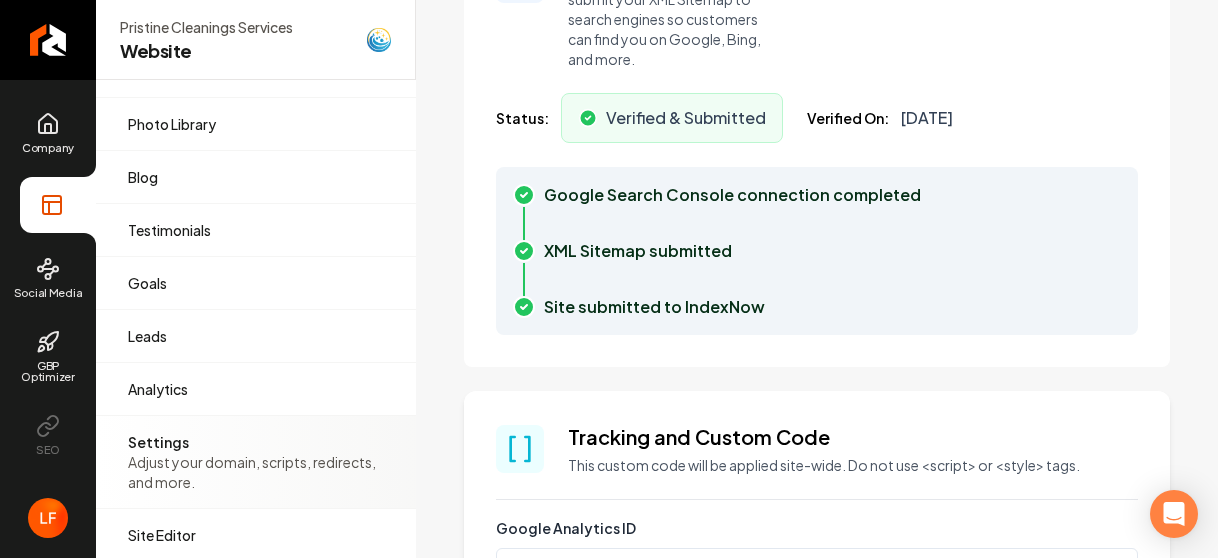 scroll, scrollTop: 0, scrollLeft: 0, axis: both 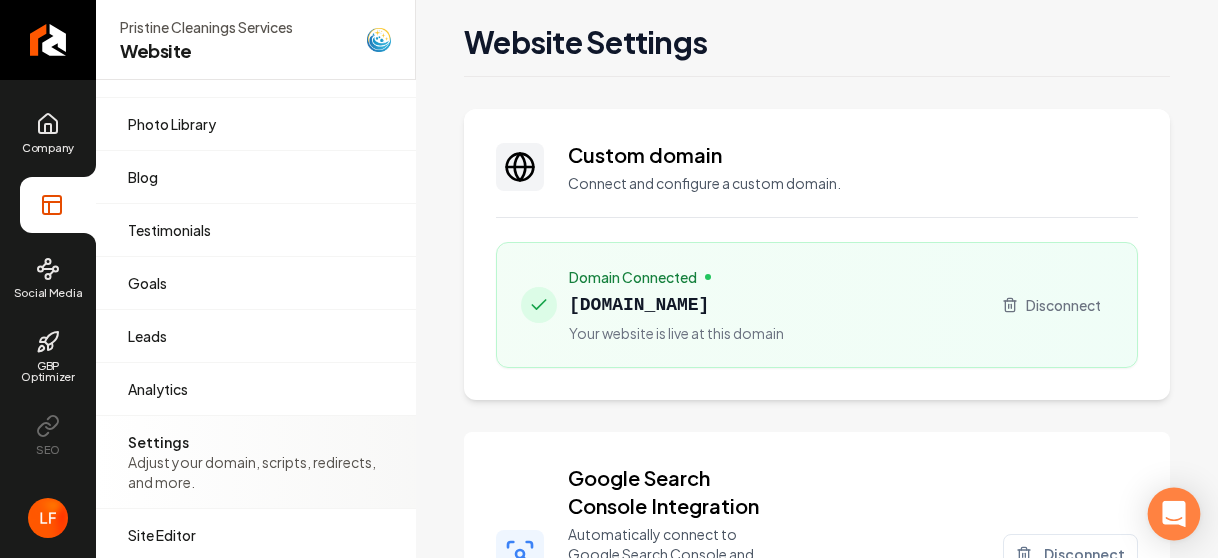click 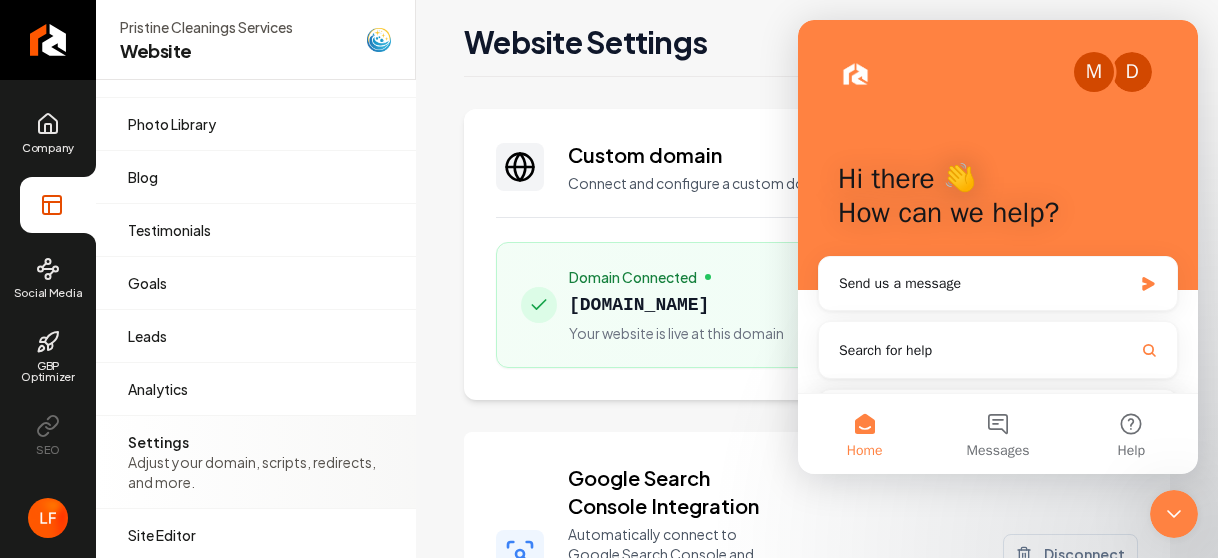 scroll, scrollTop: 0, scrollLeft: 0, axis: both 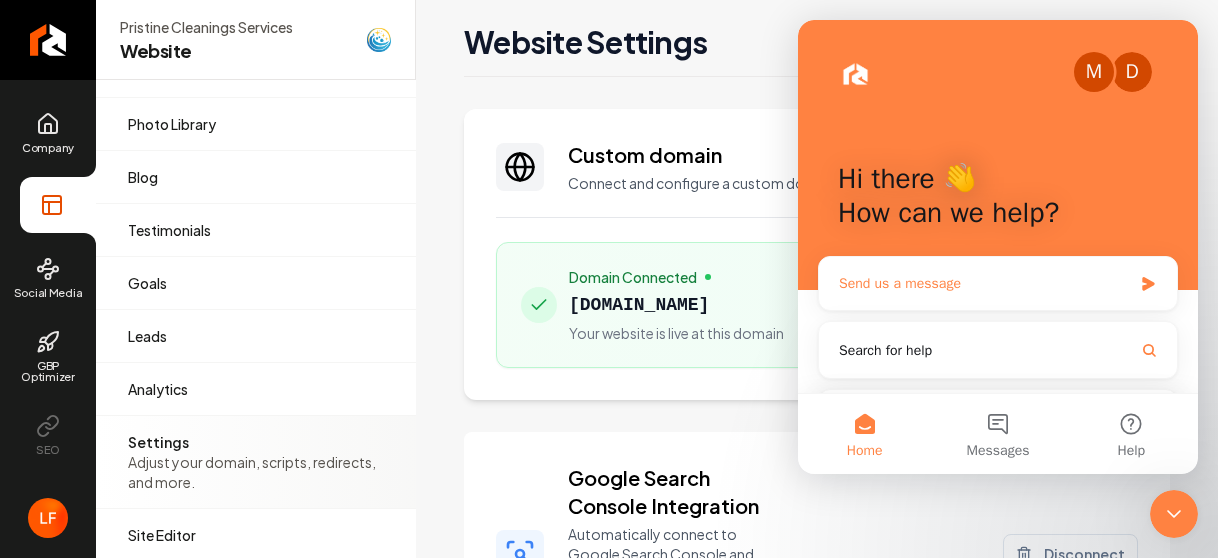 click on "Send us a message" at bounding box center [998, 283] 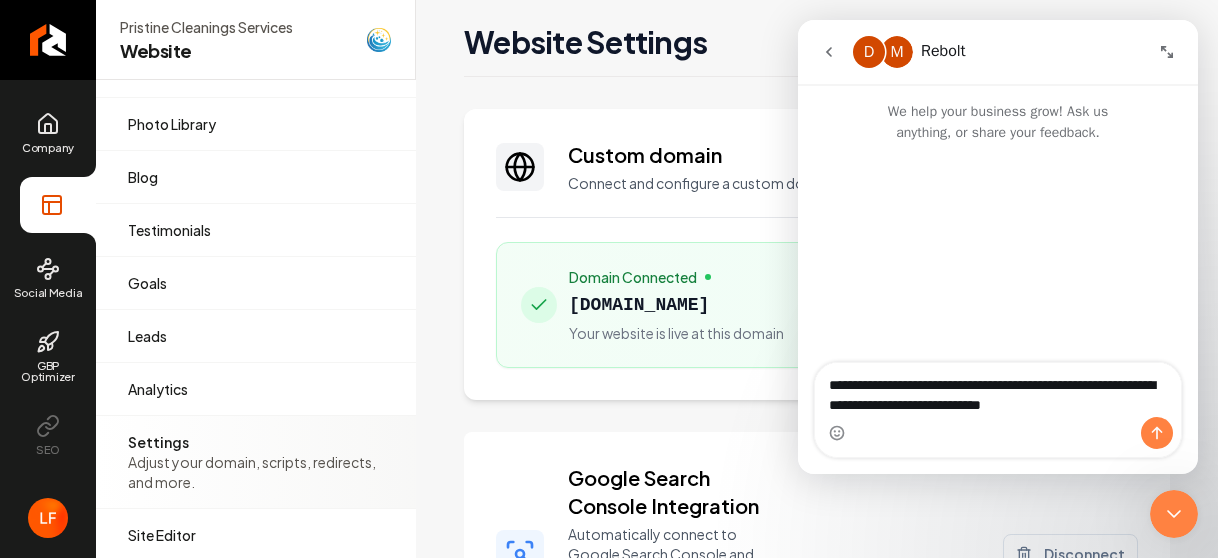 type on "**********" 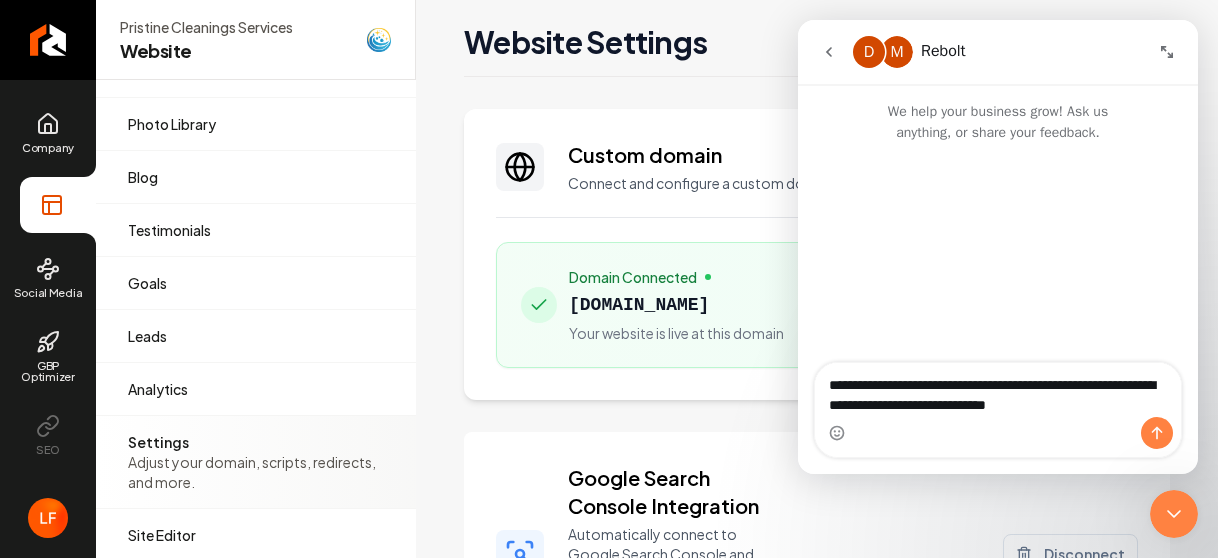 type 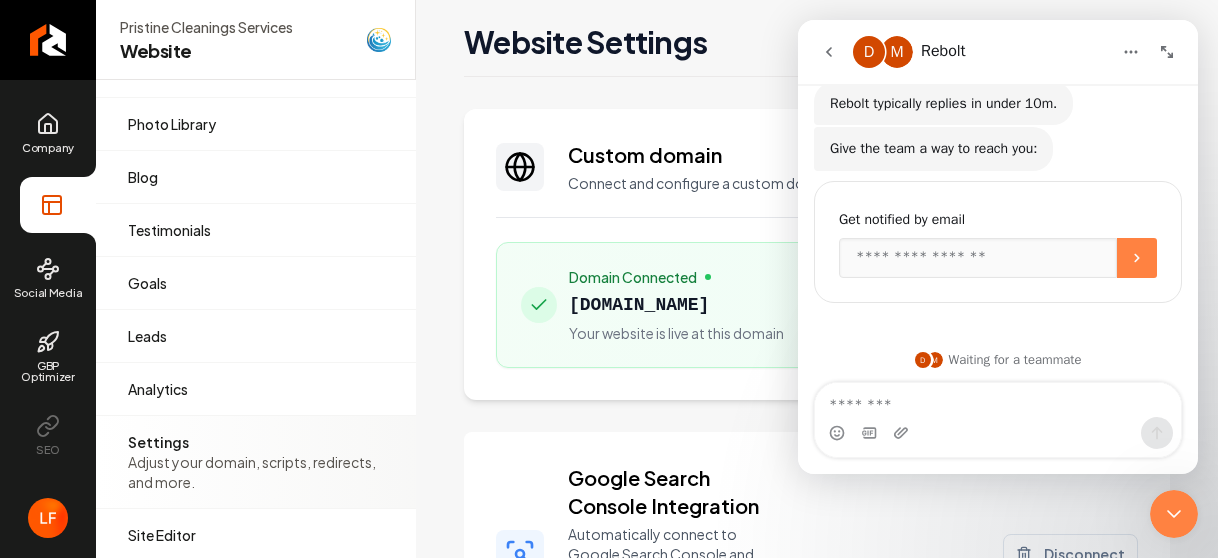 scroll, scrollTop: 188, scrollLeft: 0, axis: vertical 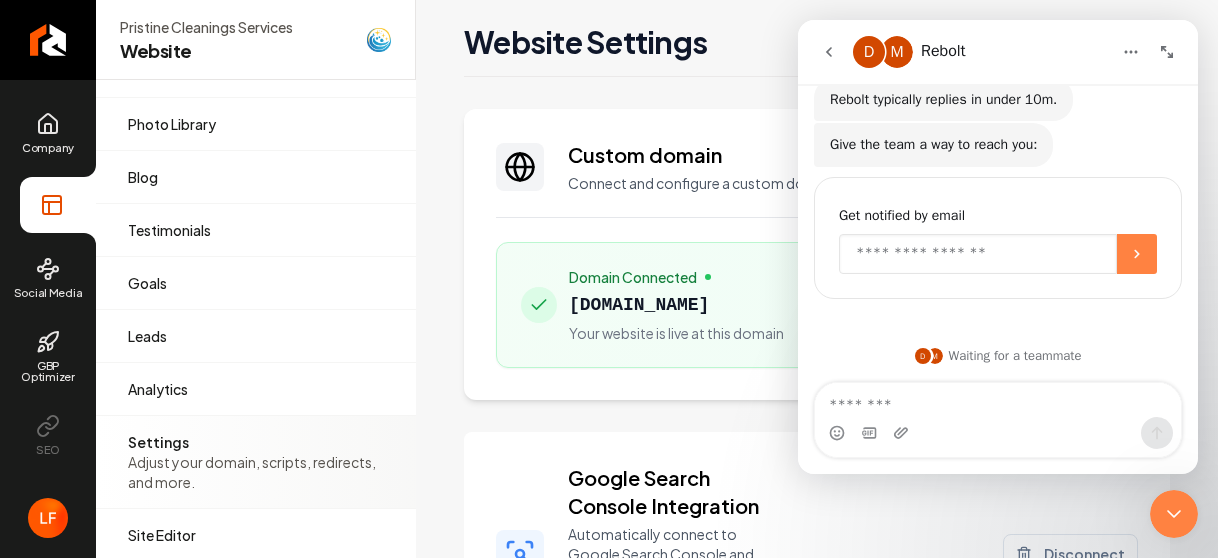 click at bounding box center (978, 254) 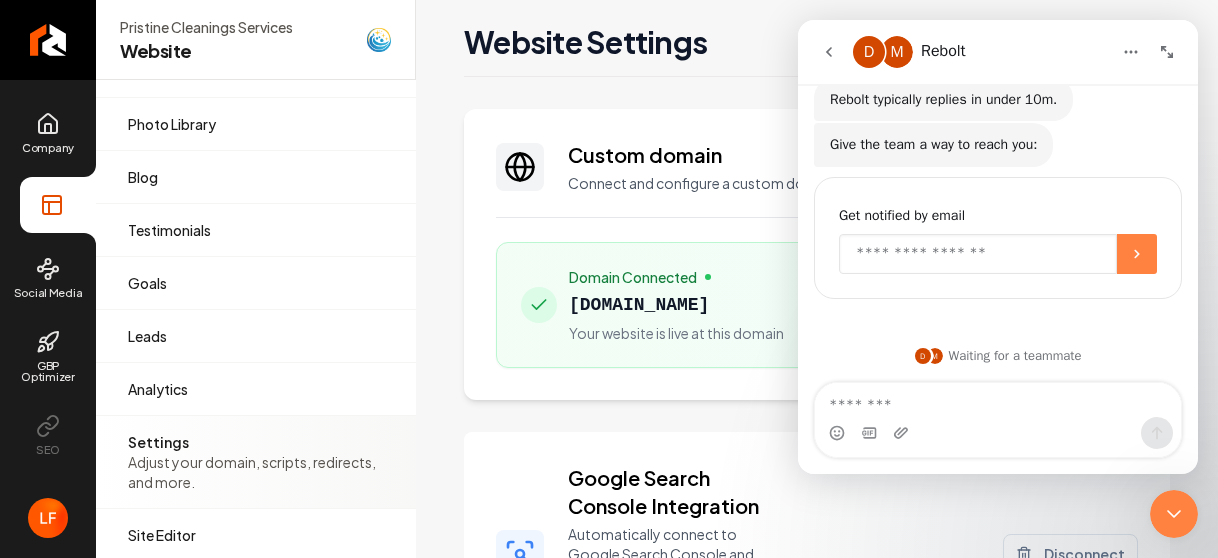 type on "**********" 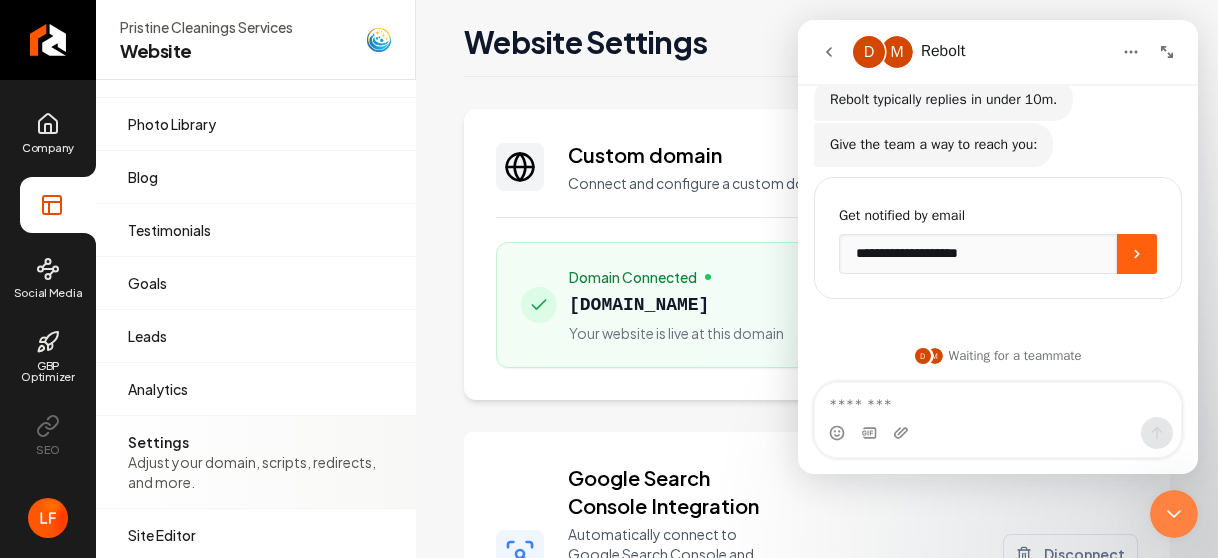 click 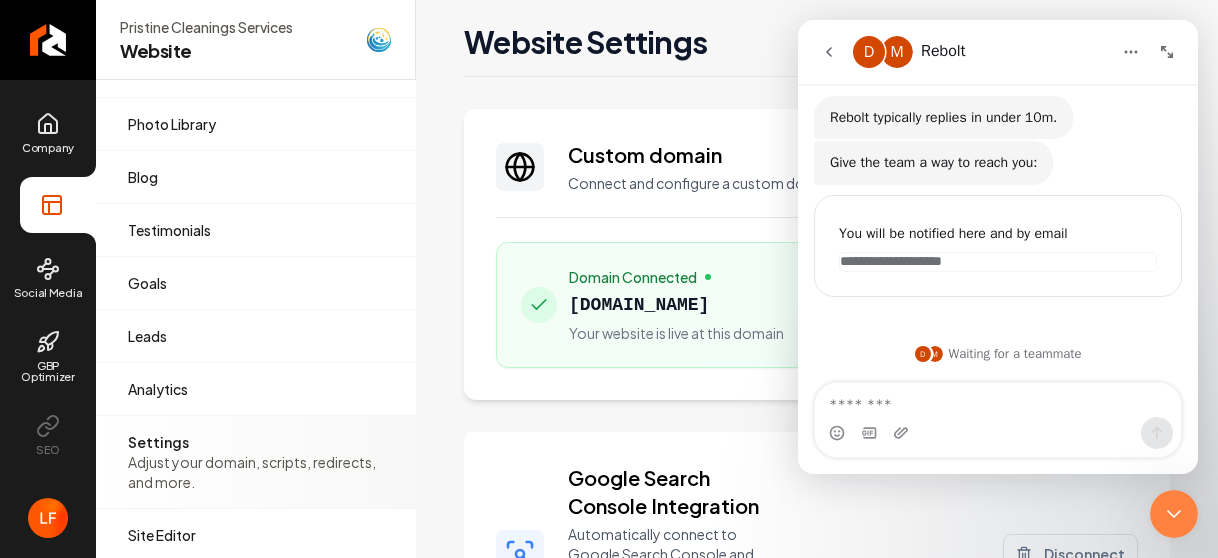 scroll, scrollTop: 168, scrollLeft: 0, axis: vertical 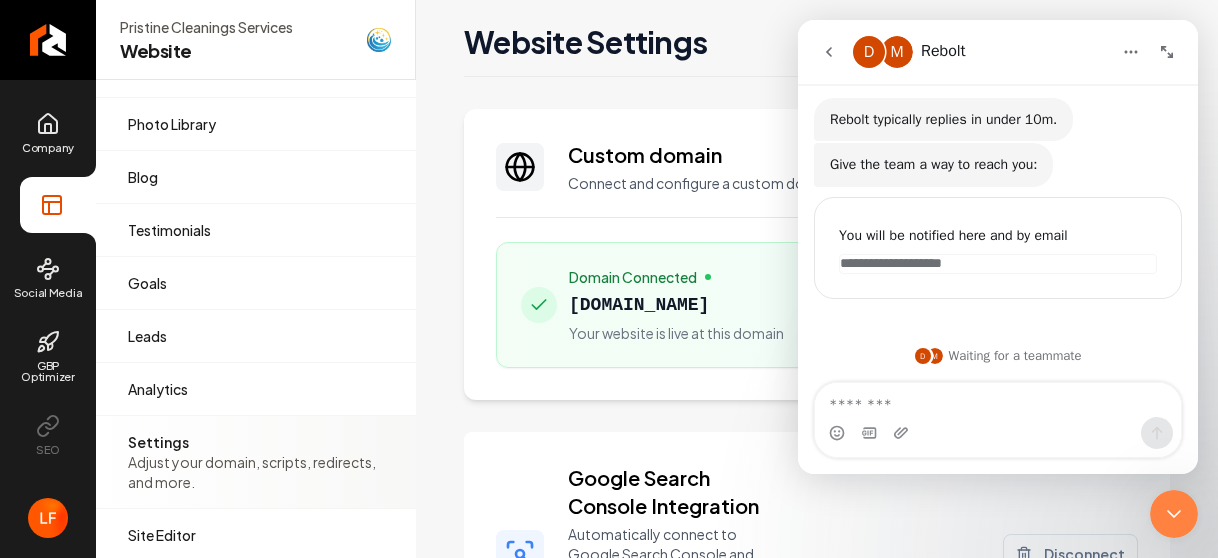 click on "Website Settings Custom domain Connect and configure a custom domain. Domain Connected [DOMAIN_NAME] Your website is live at this domain Disconnect Google Search Console Integration Automatically connect to Google Search Console and submit your XML Sitemap to search engines so customers can find you on Google, Bing, and more. Verify & Submit Disconnect Status: Verified & Submitted Verified On: [DATE] Google Search Console connection completed XML Sitemap submitted Site submitted to IndexNow Tracking and Custom Code This custom code will be applied site-wide. Do not use <script> or <style> tags. Google Analytics ID Google Tag Manager ID Meta Pixel ID Custom Javascript 1 Custom CSS 1 Save Redirect Pages Set up redirects for your website. Add a redirect Save Lead Webhook Send your new lead data to a webhook URL whenever a new lead is created. Webhook URL Save" at bounding box center [817, 1254] 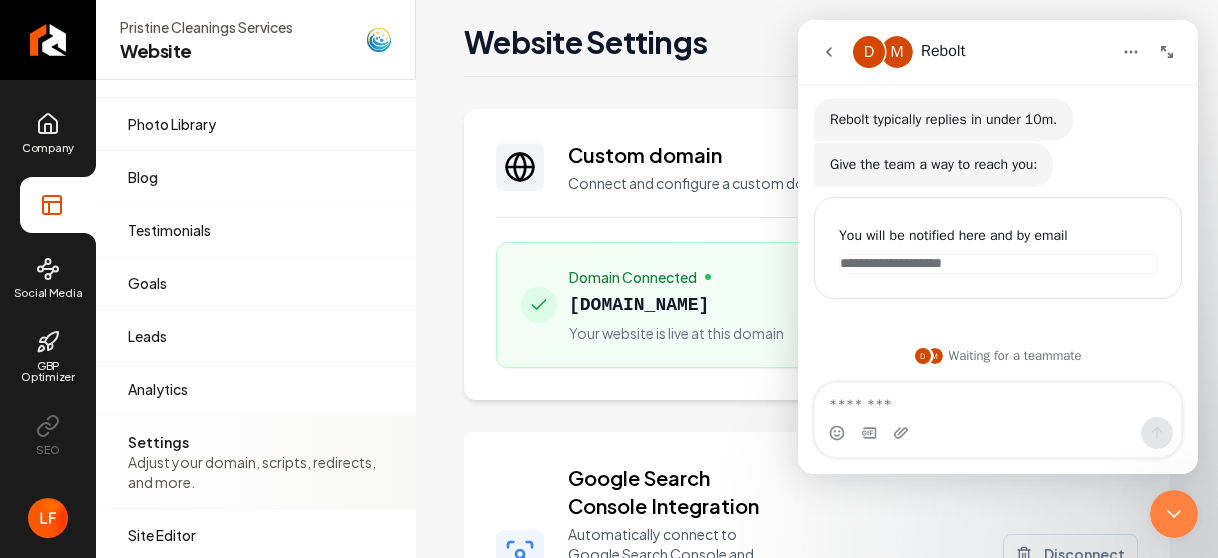 scroll, scrollTop: 0, scrollLeft: 0, axis: both 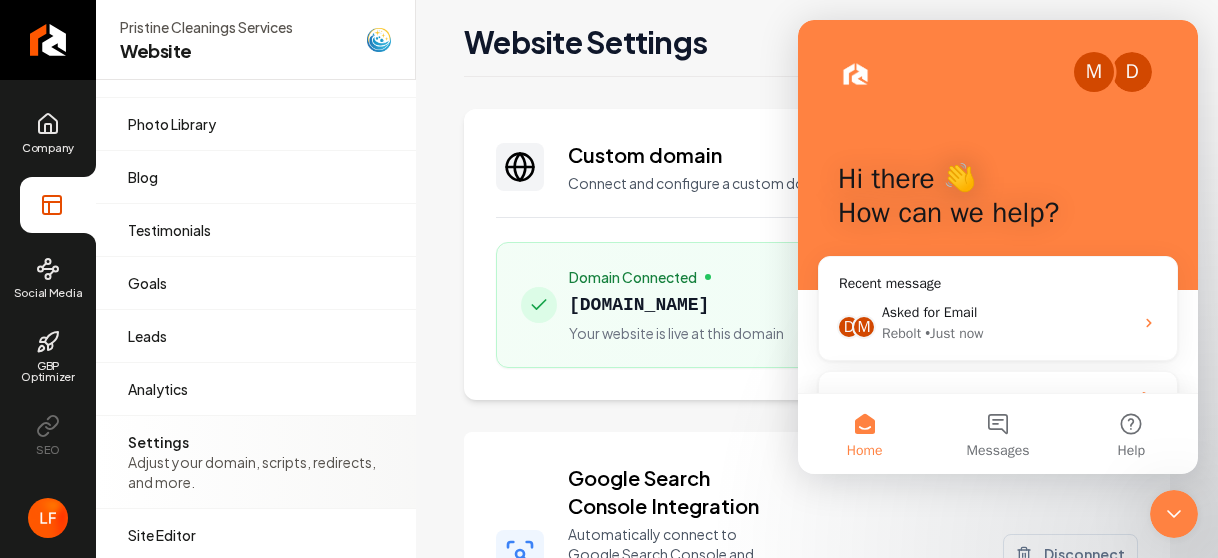 click on "Website Settings" at bounding box center (817, 42) 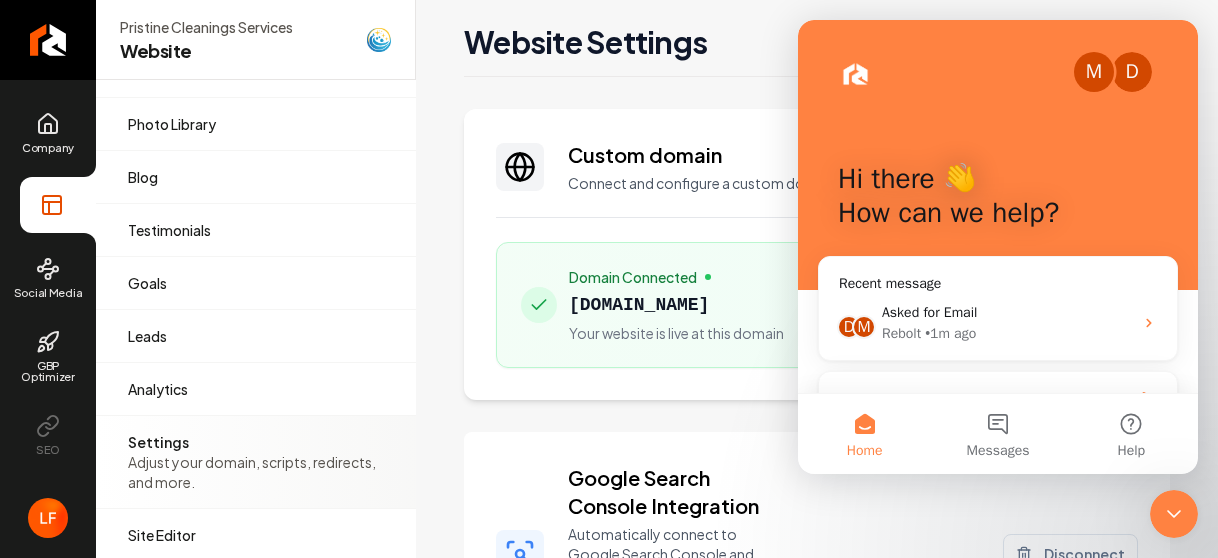 click on "Google Search Console Integration Automatically connect to Google Search Console and submit your XML Sitemap to search engines so customers can find you on Google, Bing, and more. Verify & Submit Disconnect Status: Verified & Submitted Verified On: [DATE] Google Search Console connection completed XML Sitemap submitted Site submitted to IndexNow" at bounding box center [817, 687] 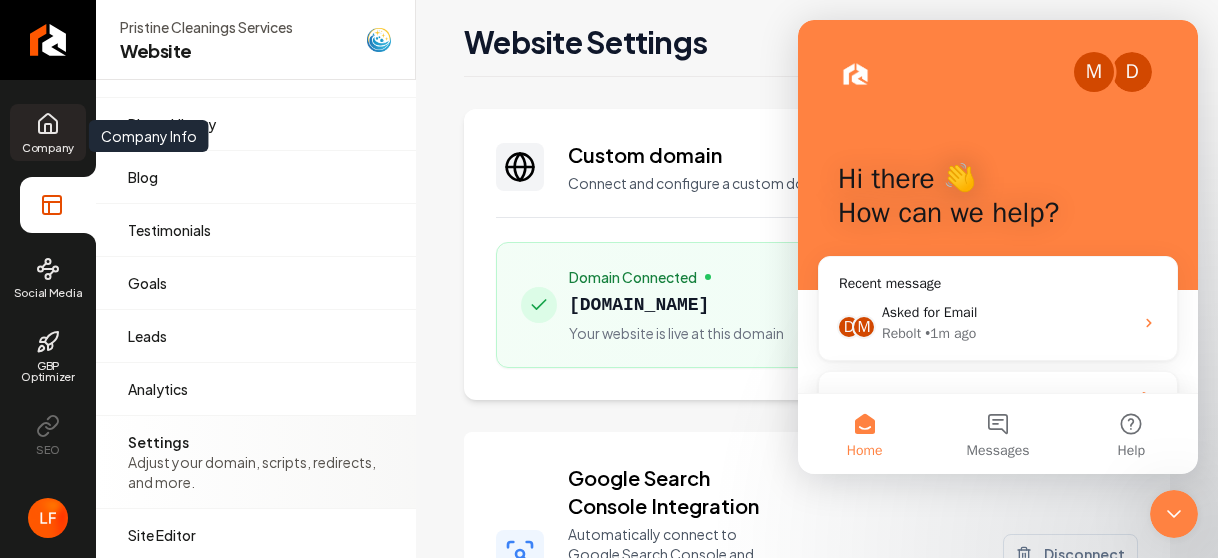 click 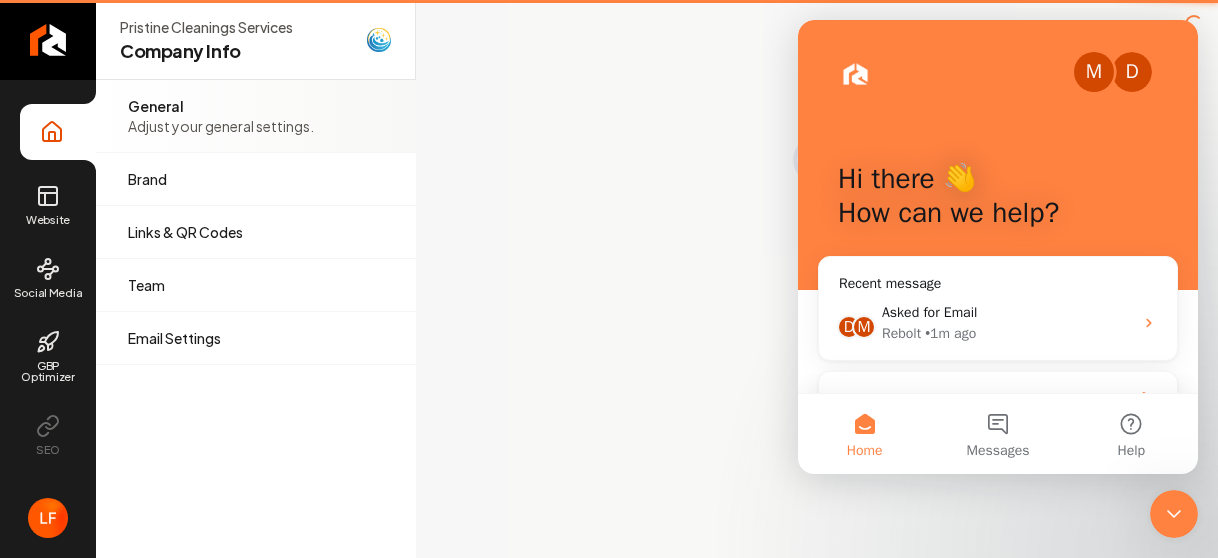 scroll, scrollTop: 0, scrollLeft: 0, axis: both 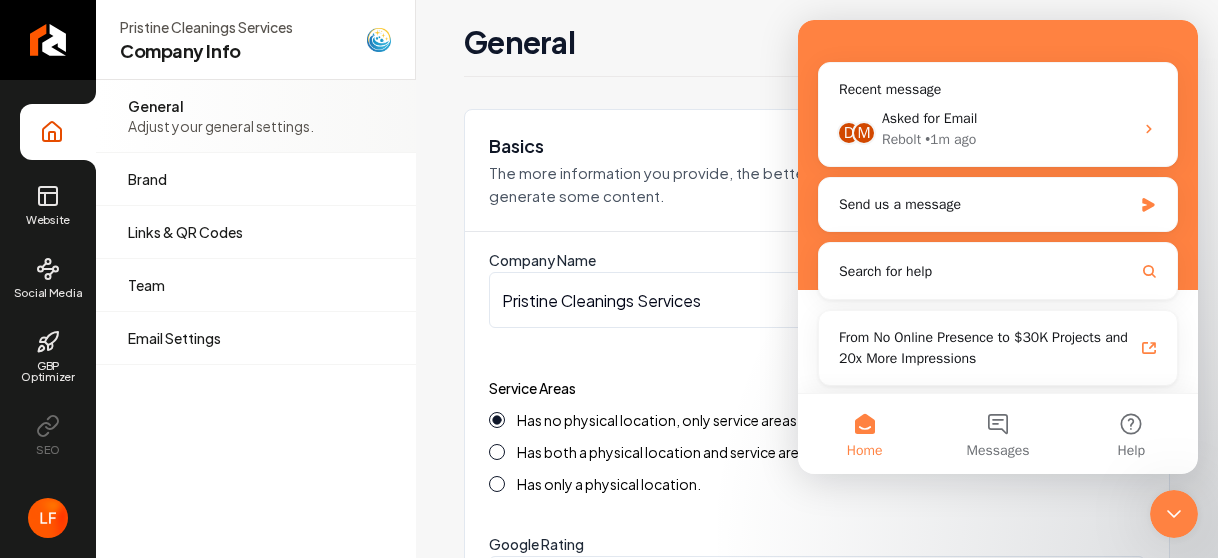 click 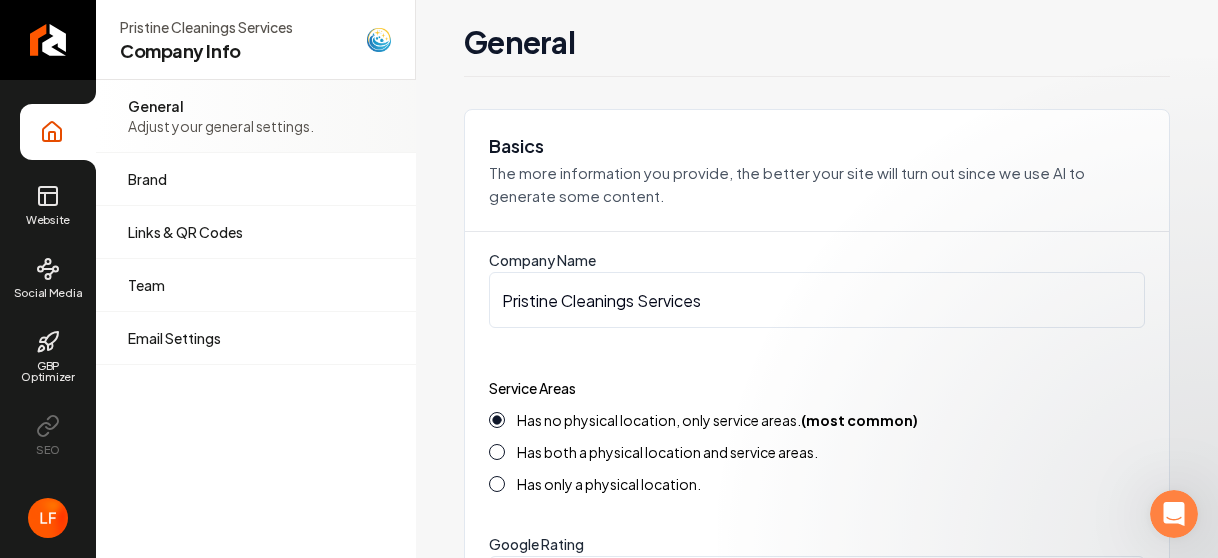 scroll, scrollTop: 0, scrollLeft: 0, axis: both 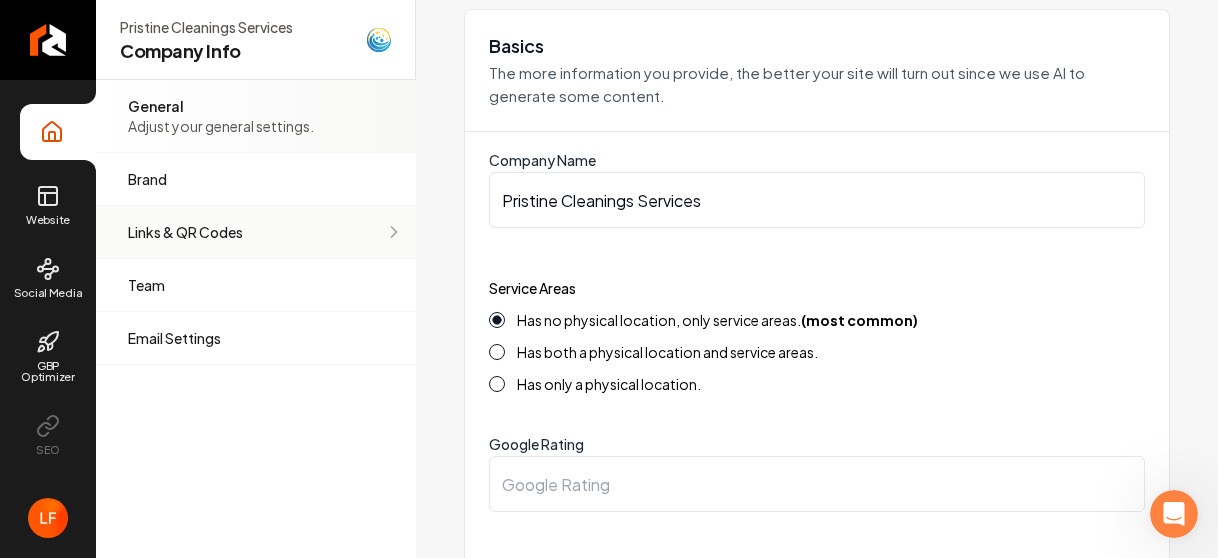 click on "Links & QR Codes" at bounding box center [256, 232] 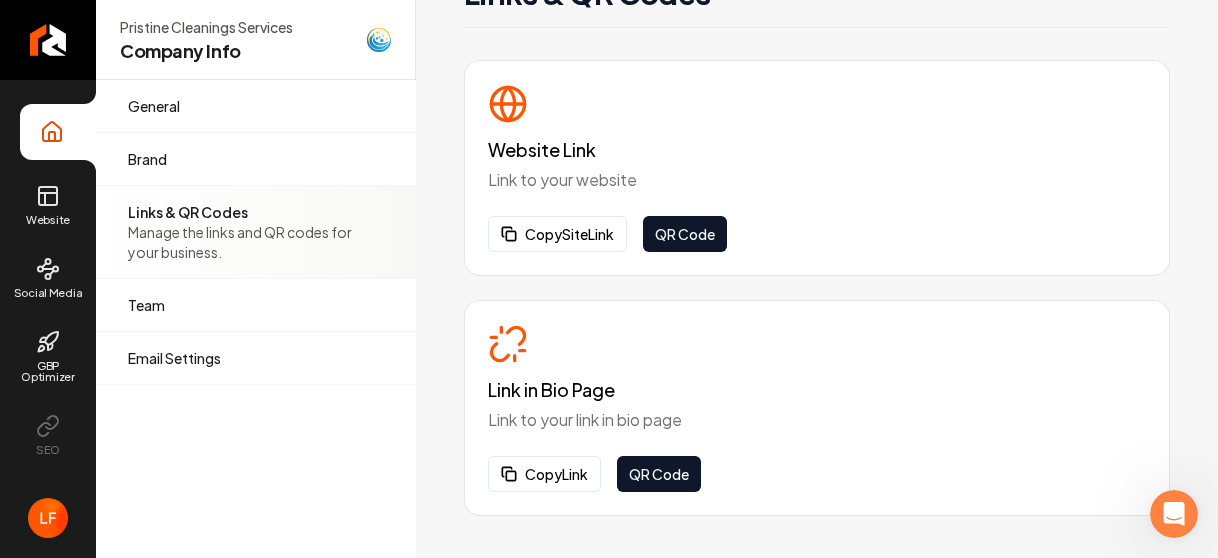 scroll, scrollTop: 0, scrollLeft: 0, axis: both 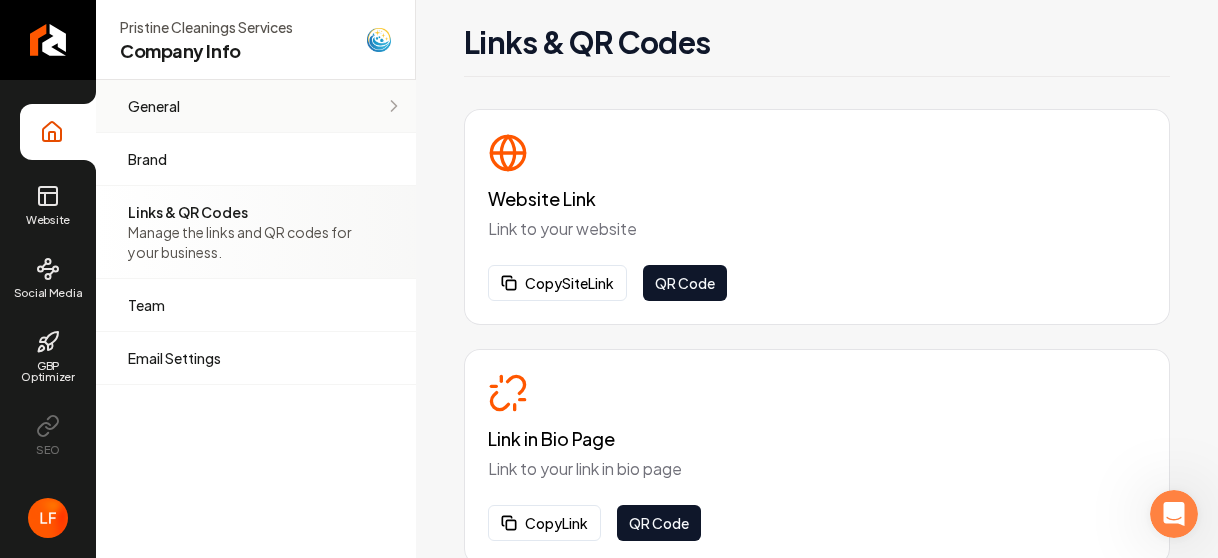 click on "General" at bounding box center (221, 106) 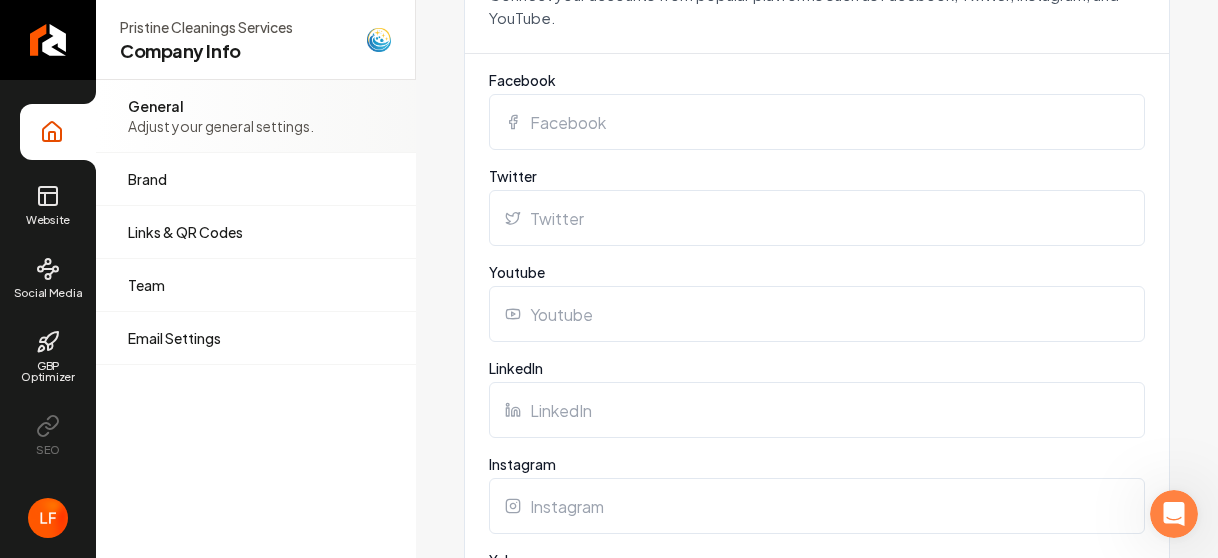 scroll, scrollTop: 1800, scrollLeft: 0, axis: vertical 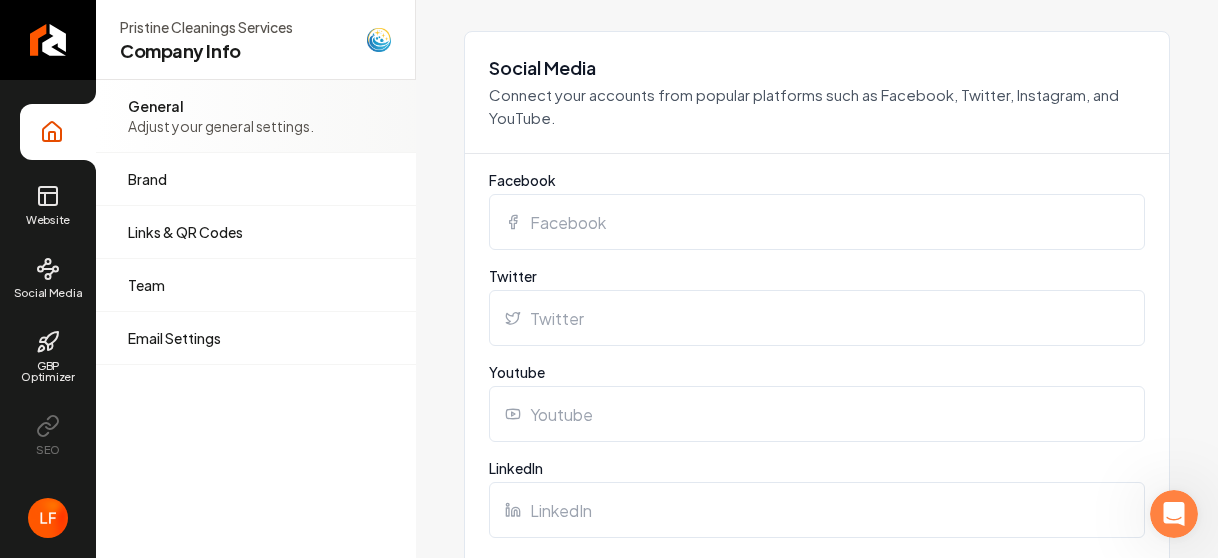 click on "Facebook" at bounding box center (817, 222) 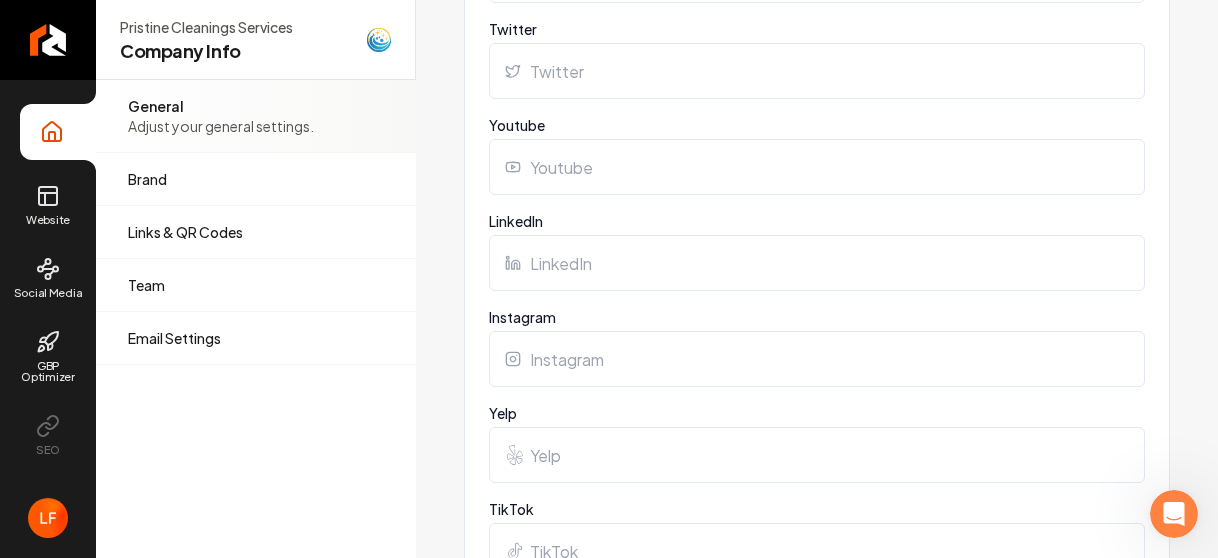 scroll, scrollTop: 2100, scrollLeft: 0, axis: vertical 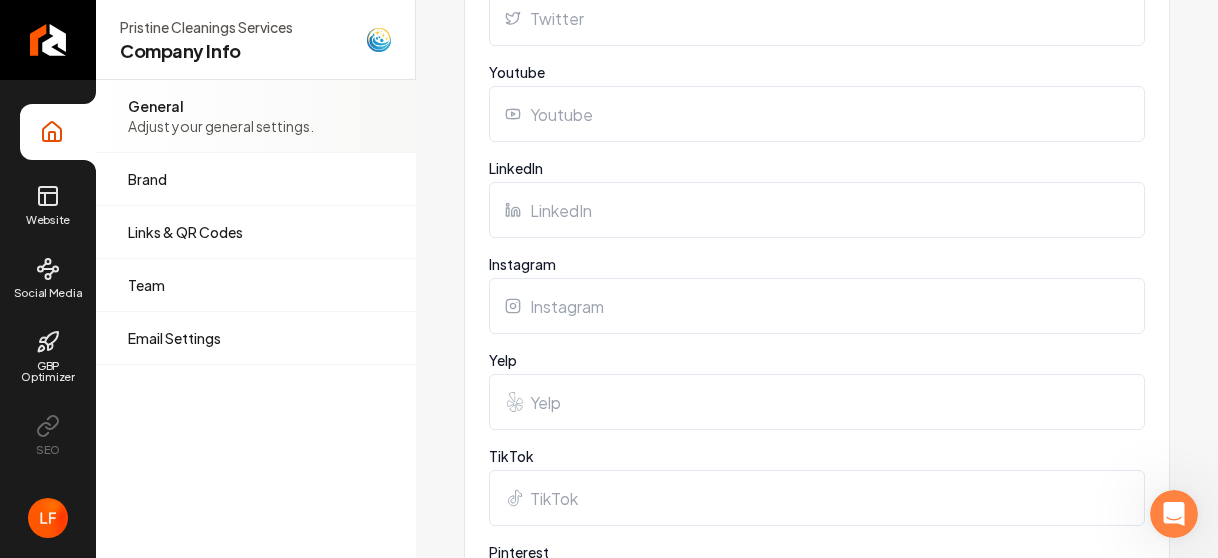 click on "Instagram" at bounding box center [817, 306] 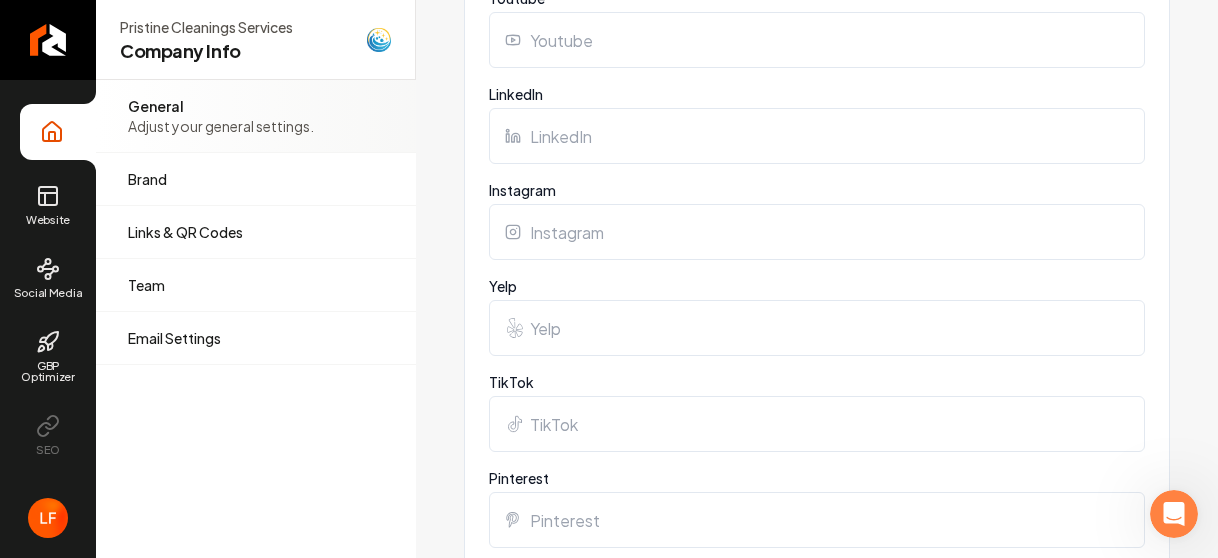 scroll, scrollTop: 2300, scrollLeft: 0, axis: vertical 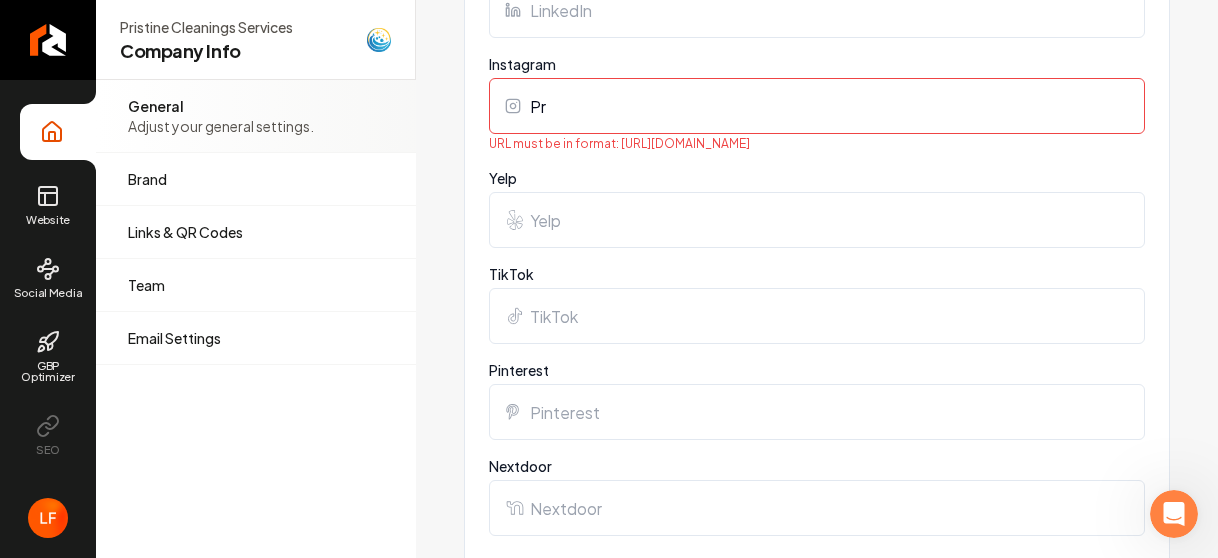type on "P" 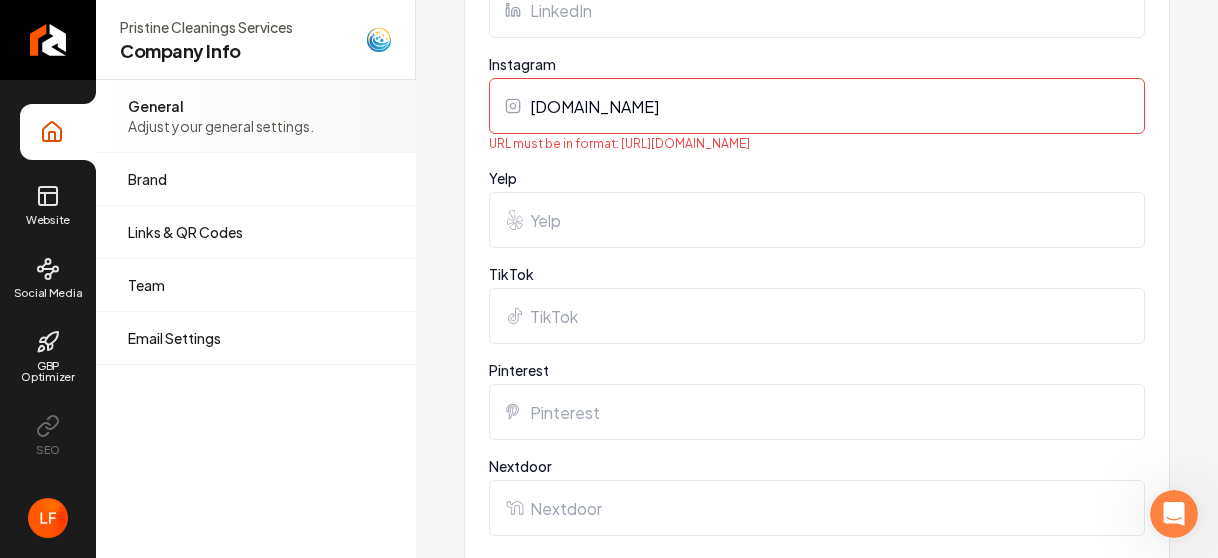 type on "[DOMAIN_NAME]" 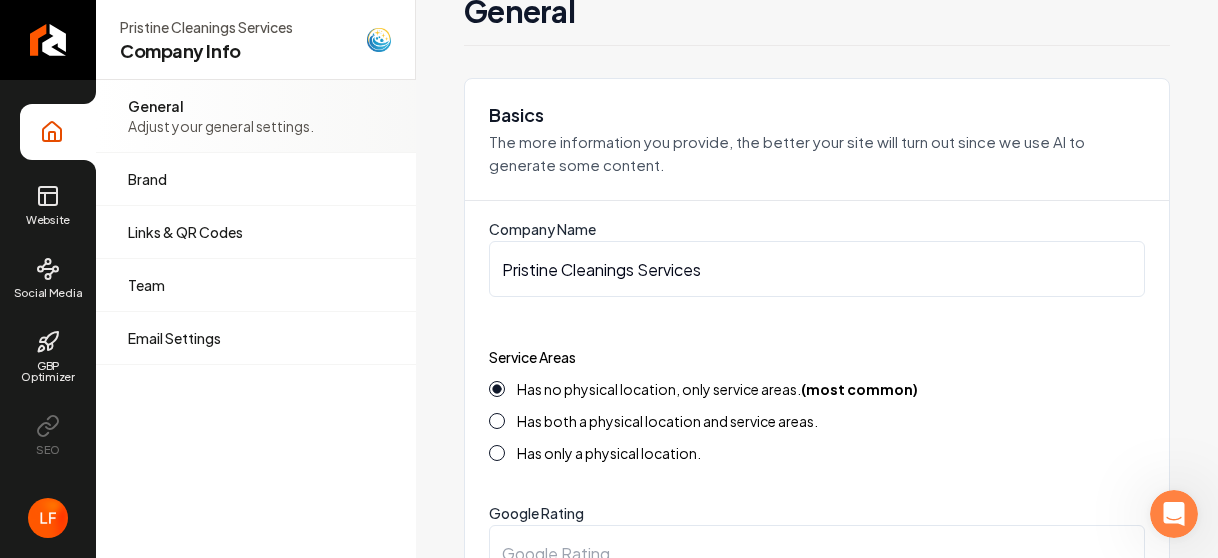 scroll, scrollTop: 0, scrollLeft: 0, axis: both 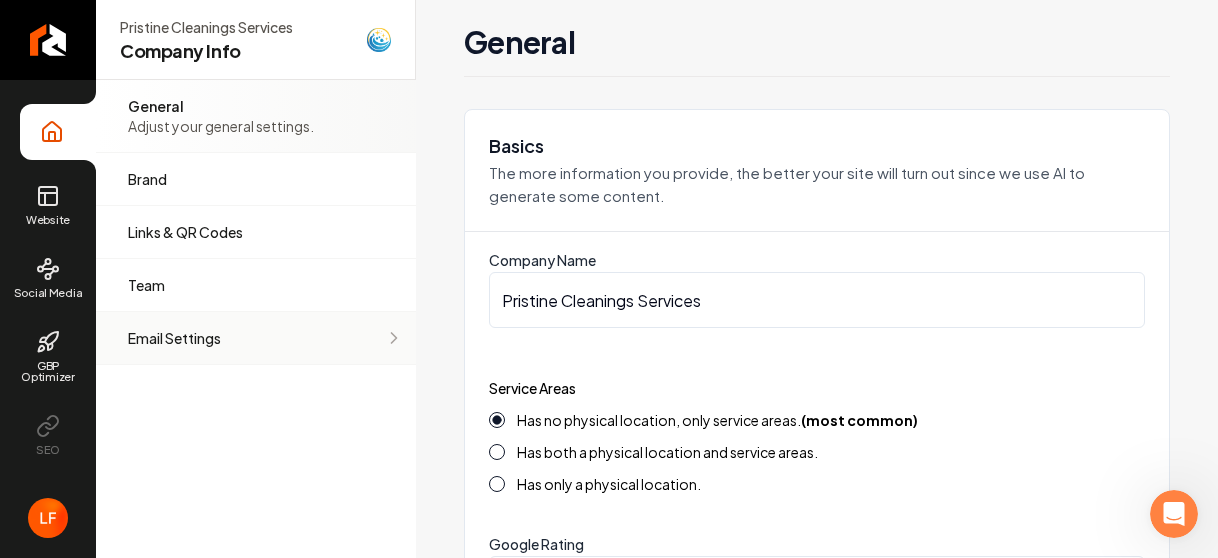 type 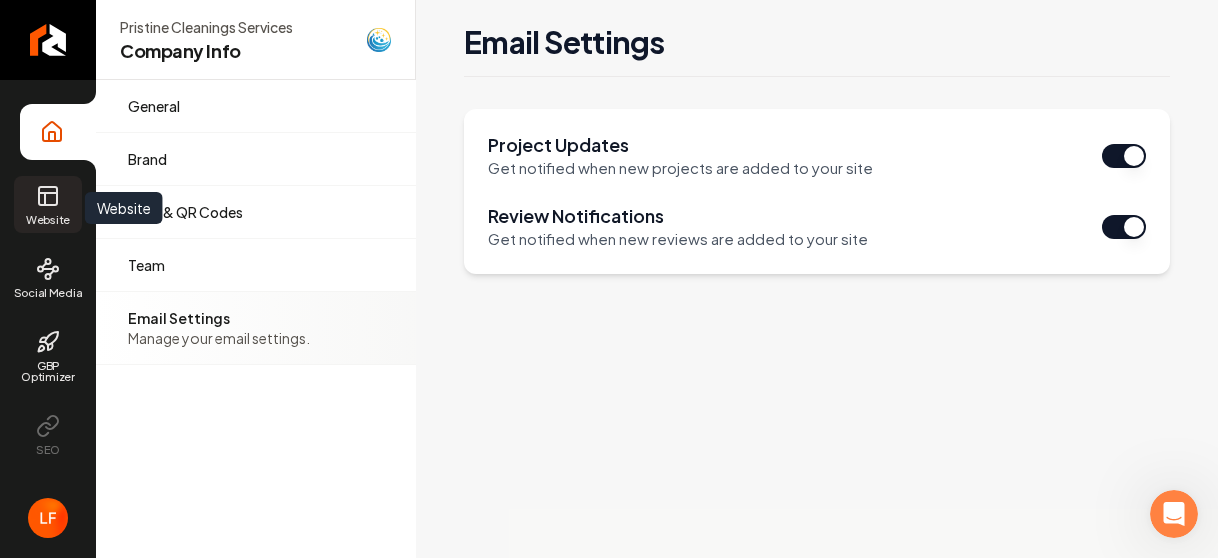 click on "Website" at bounding box center [48, 204] 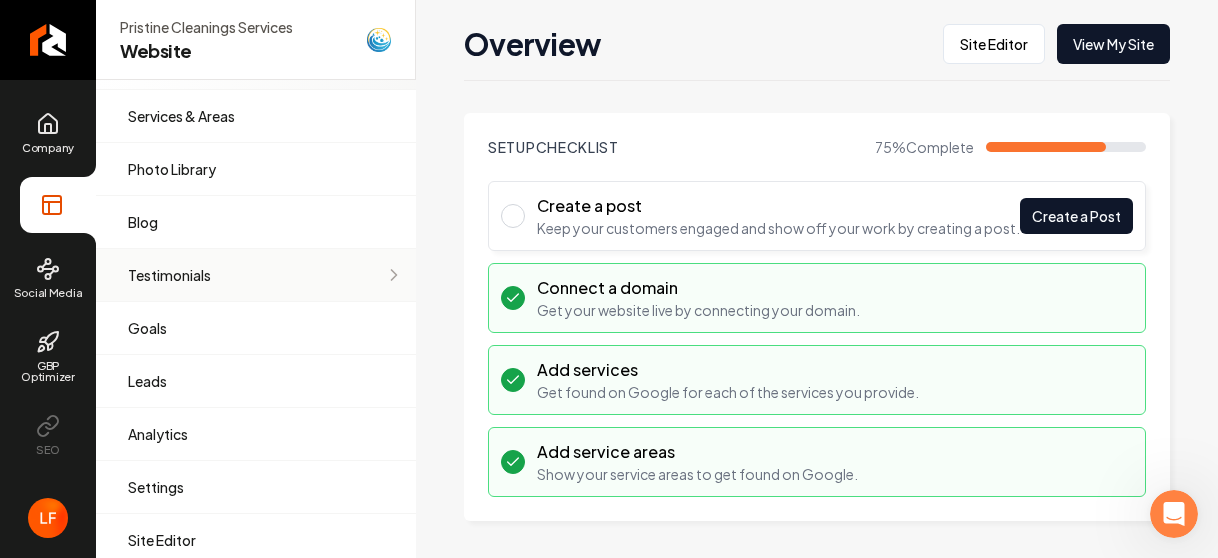 scroll, scrollTop: 84, scrollLeft: 0, axis: vertical 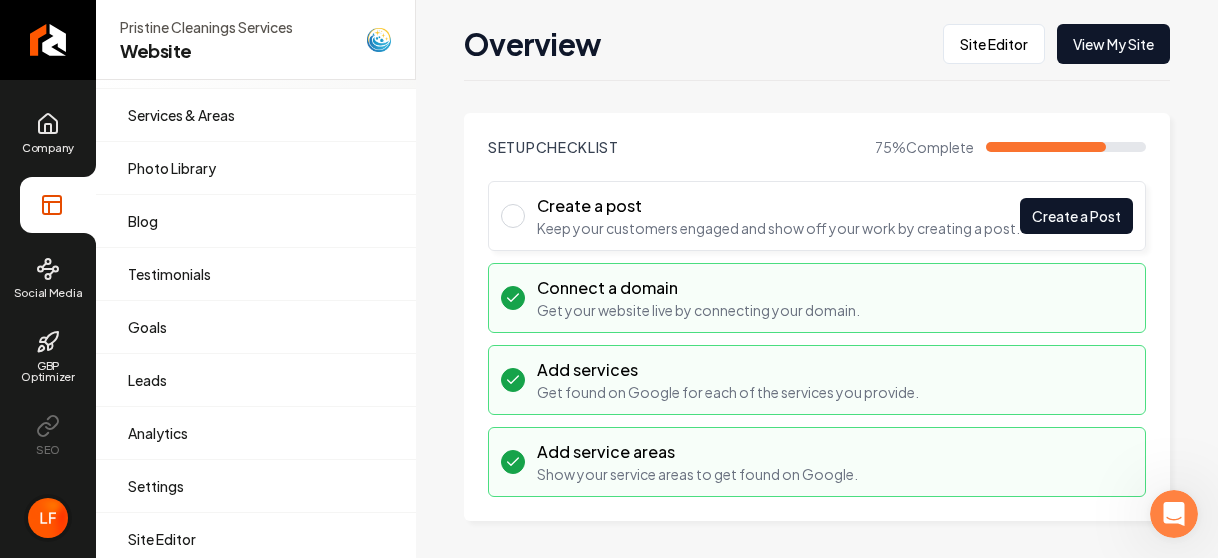 click at bounding box center [48, 518] 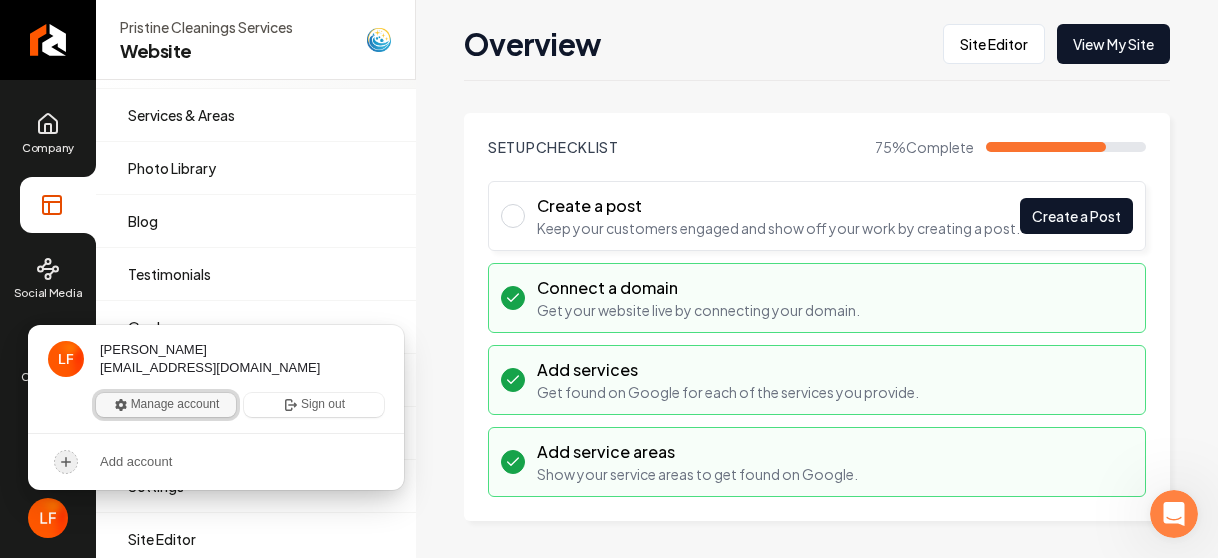 click on "Manage account" at bounding box center [166, 405] 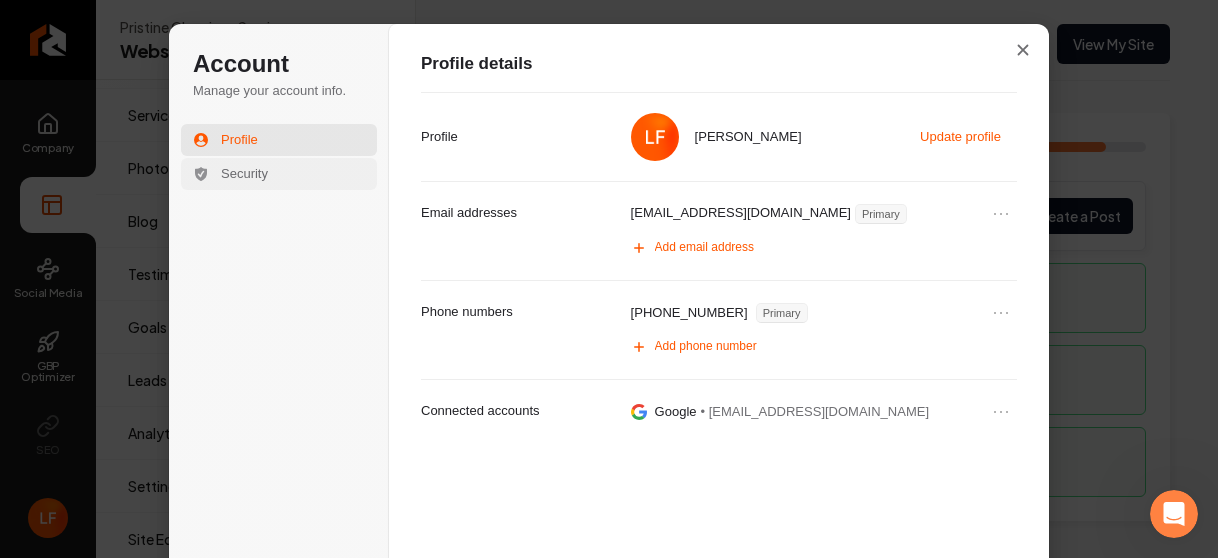 click on "Security" at bounding box center [244, 174] 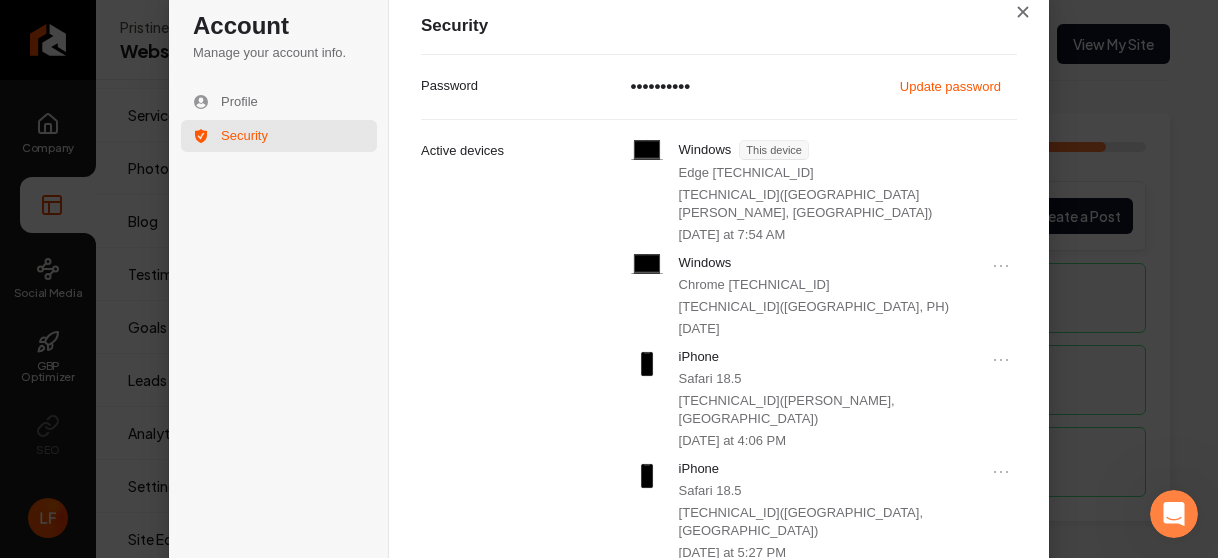 scroll, scrollTop: 0, scrollLeft: 0, axis: both 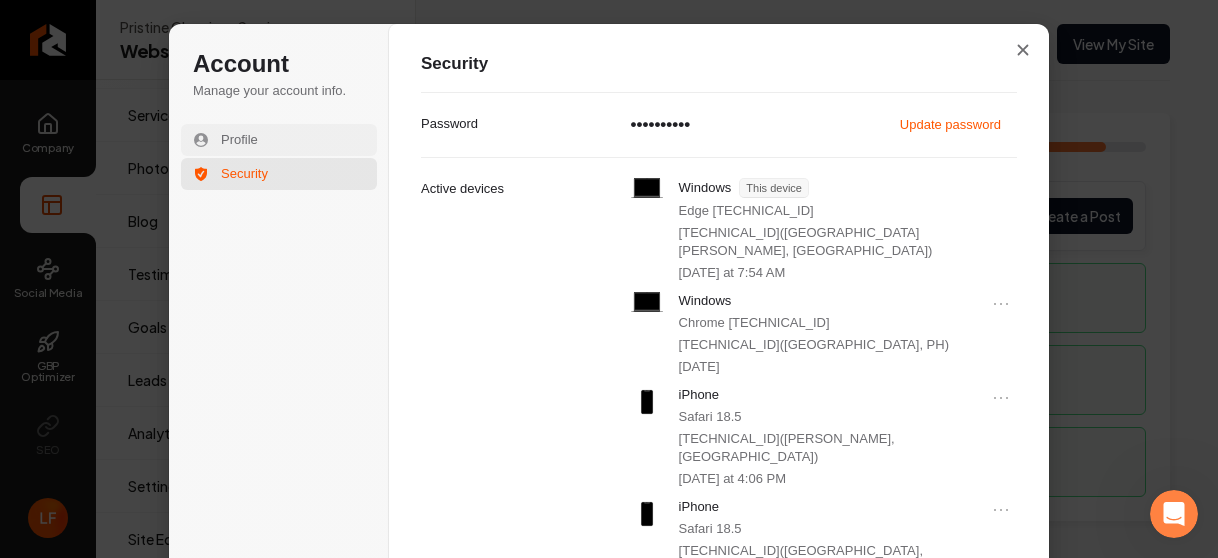 click on "Profile" at bounding box center [239, 140] 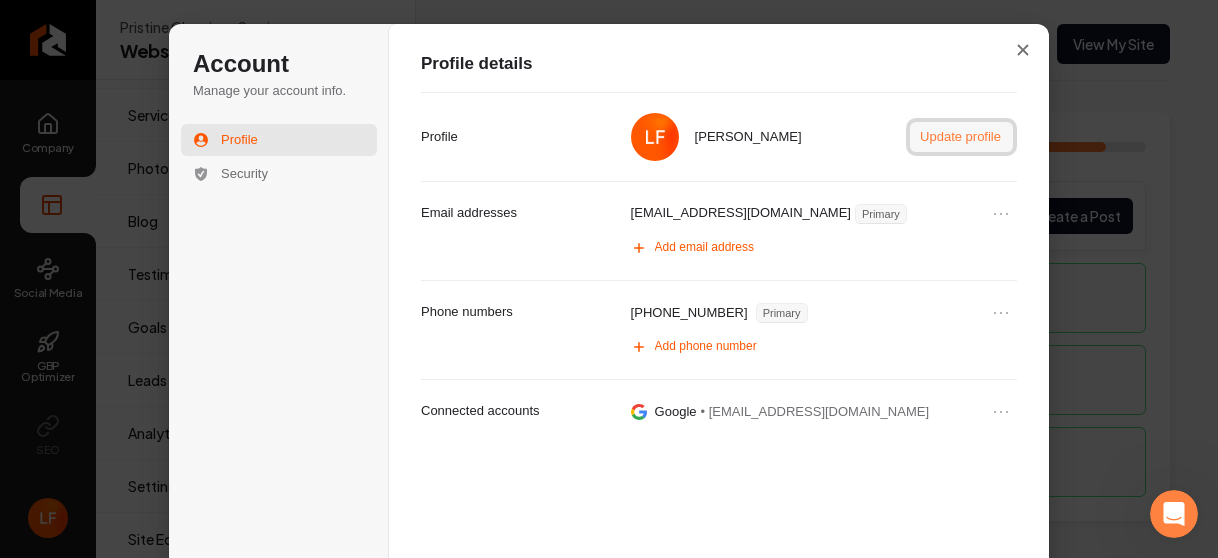 click on "Update profile" at bounding box center [961, 137] 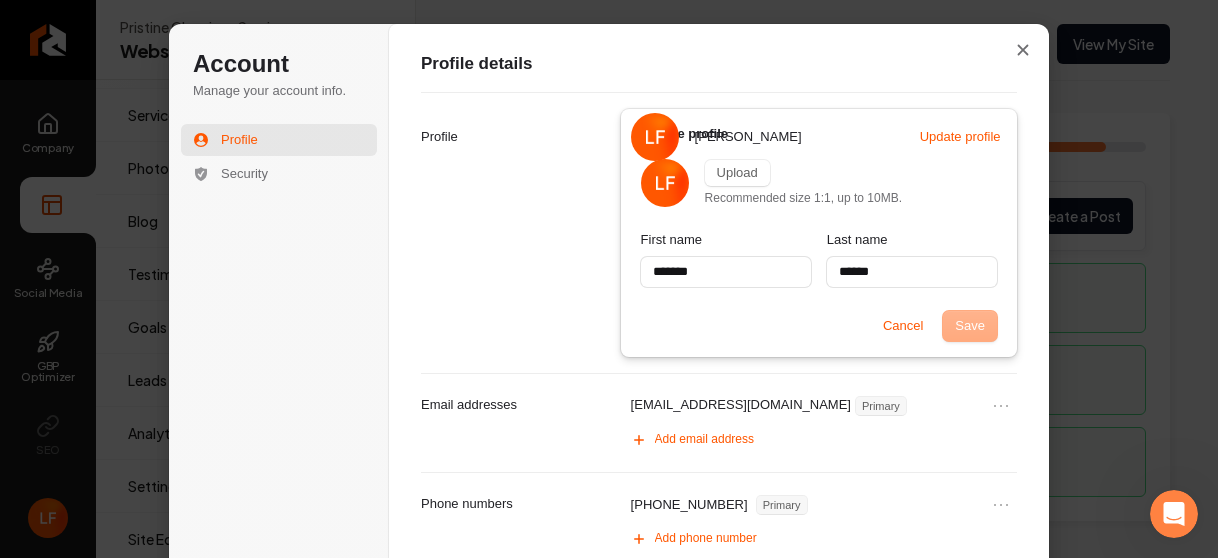 type on "*******" 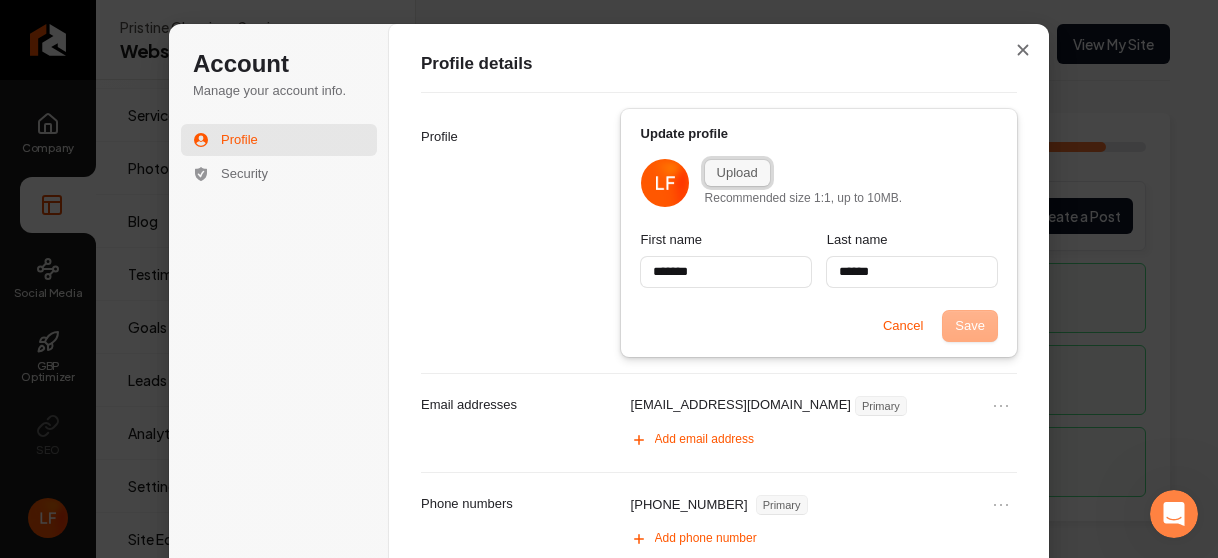 type on "*******" 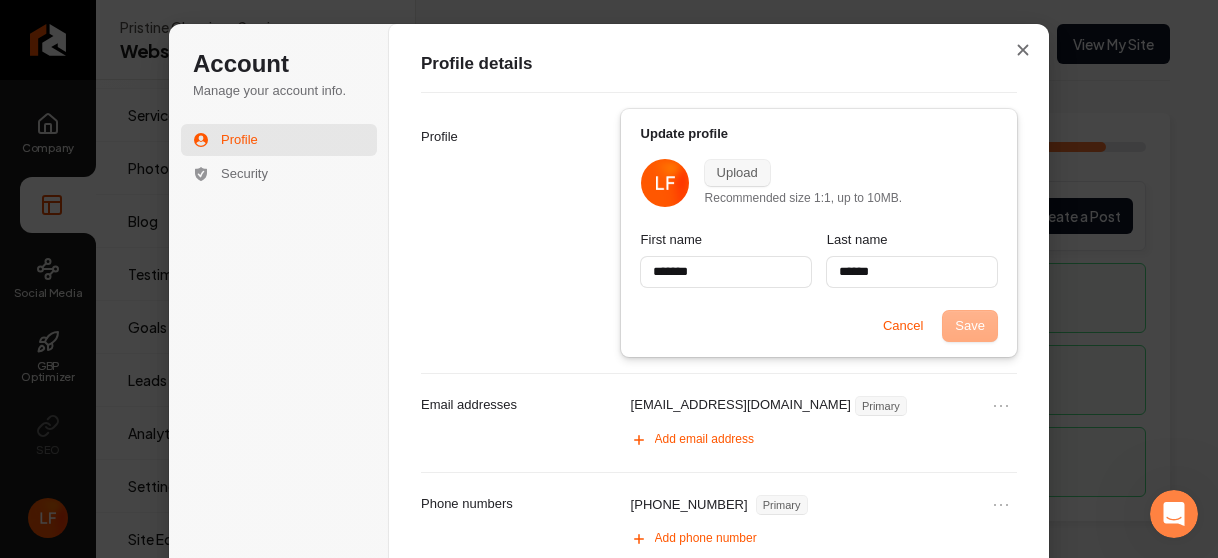 type on "*******" 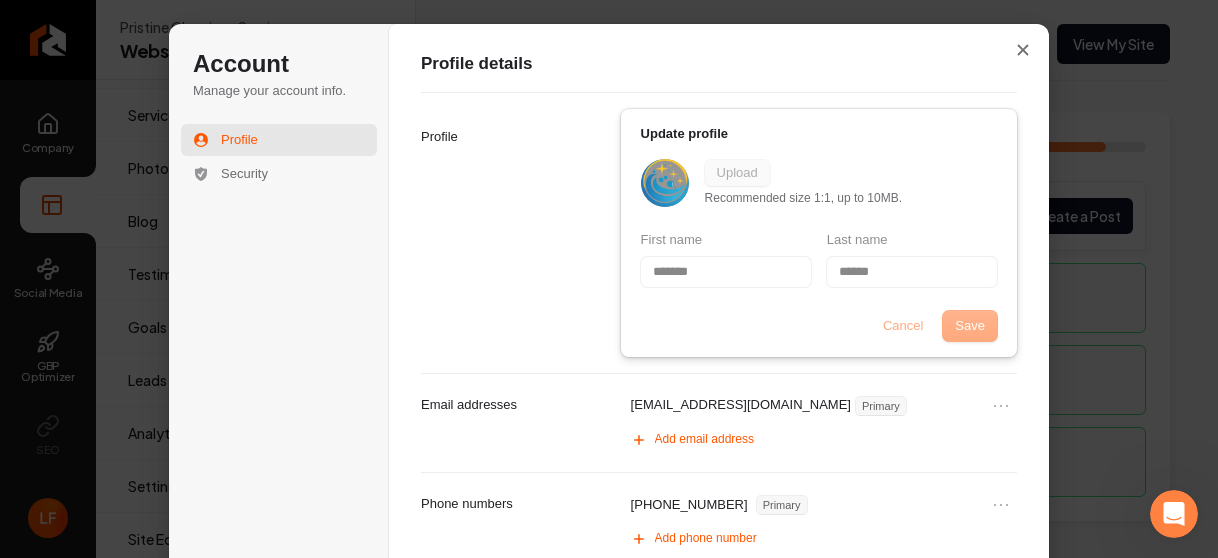 type on "*******" 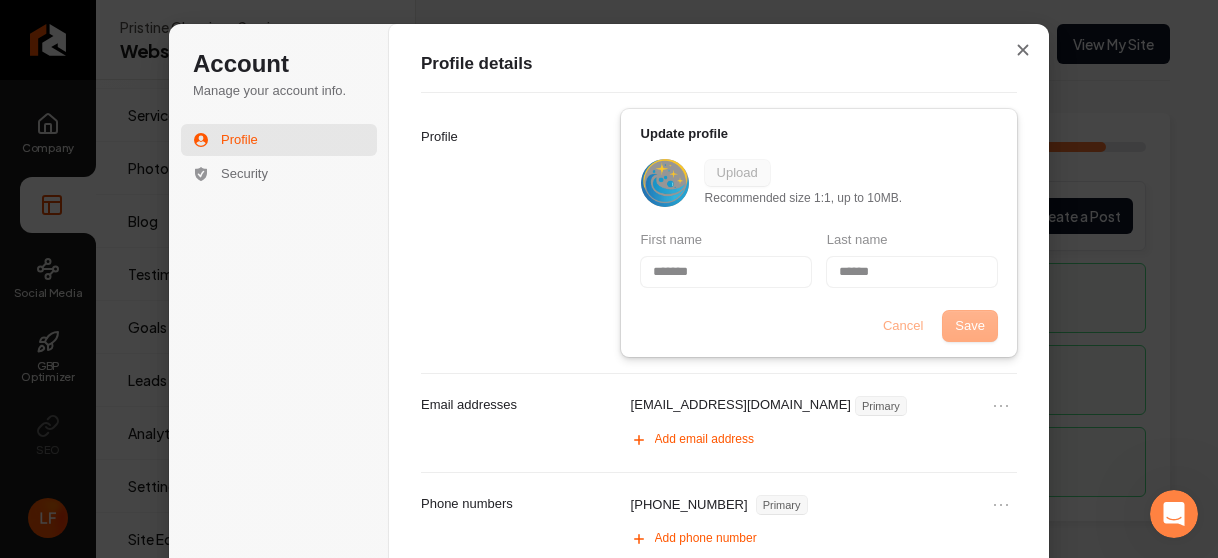 type on "******" 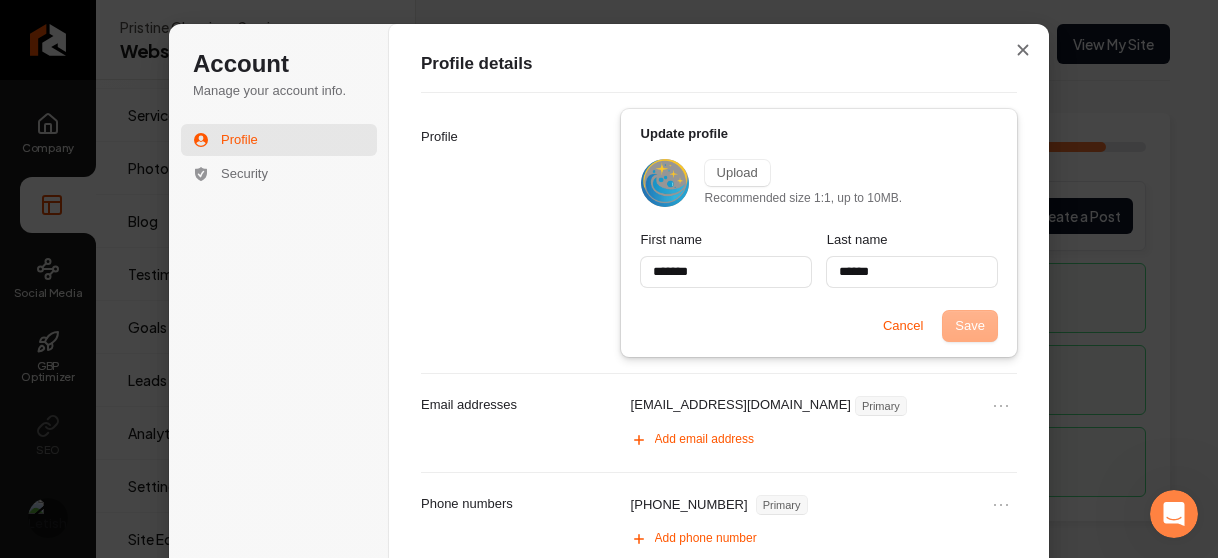 click on "Save Cancel" at bounding box center (819, 326) 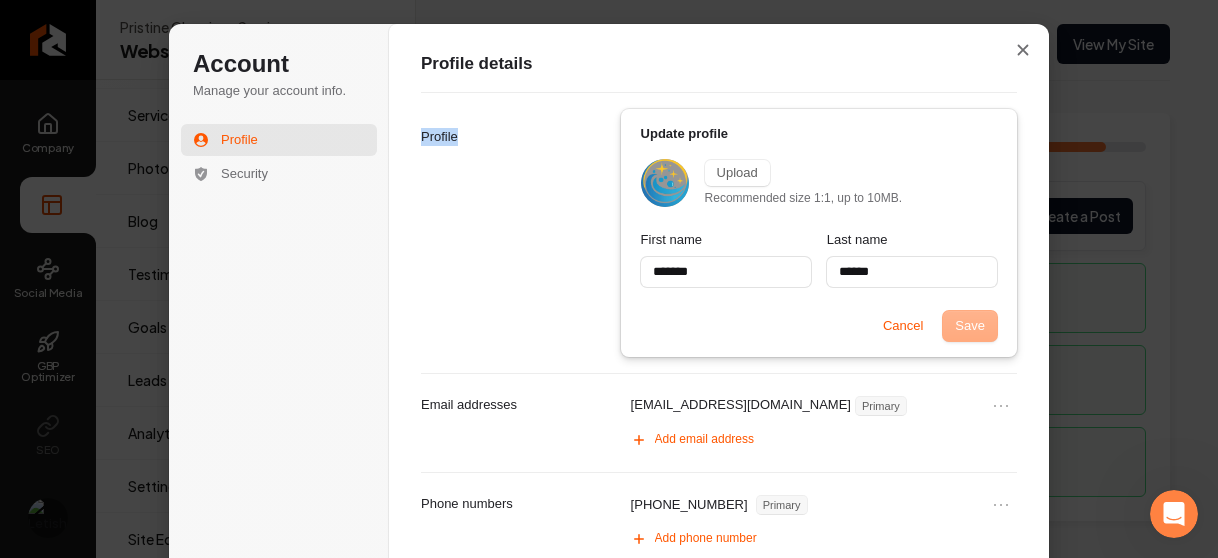 click on "Save Cancel" at bounding box center (819, 326) 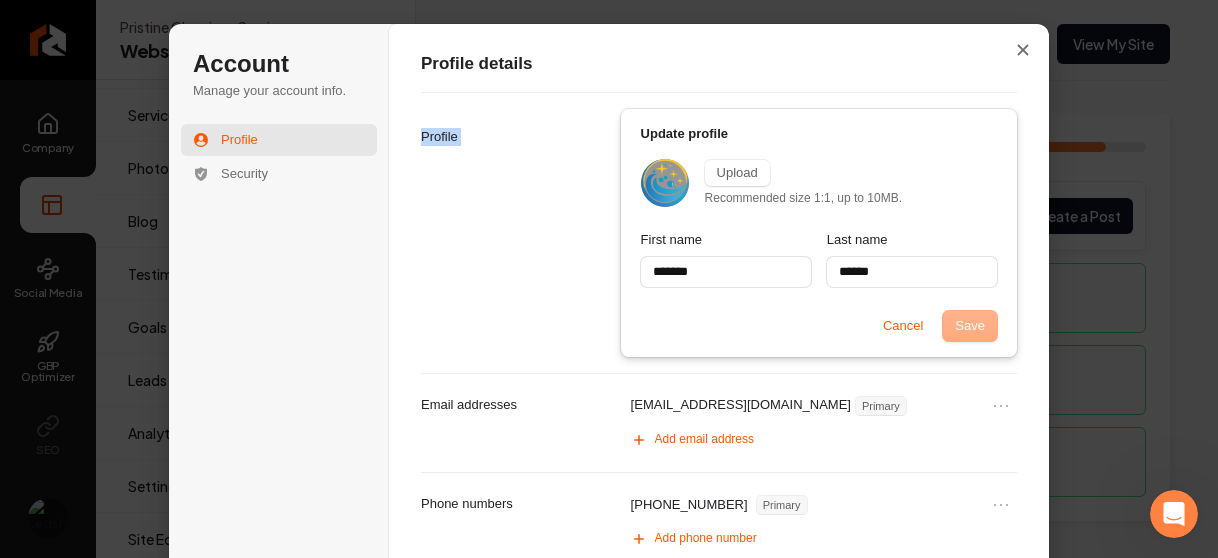 click on "Save Cancel" at bounding box center [819, 326] 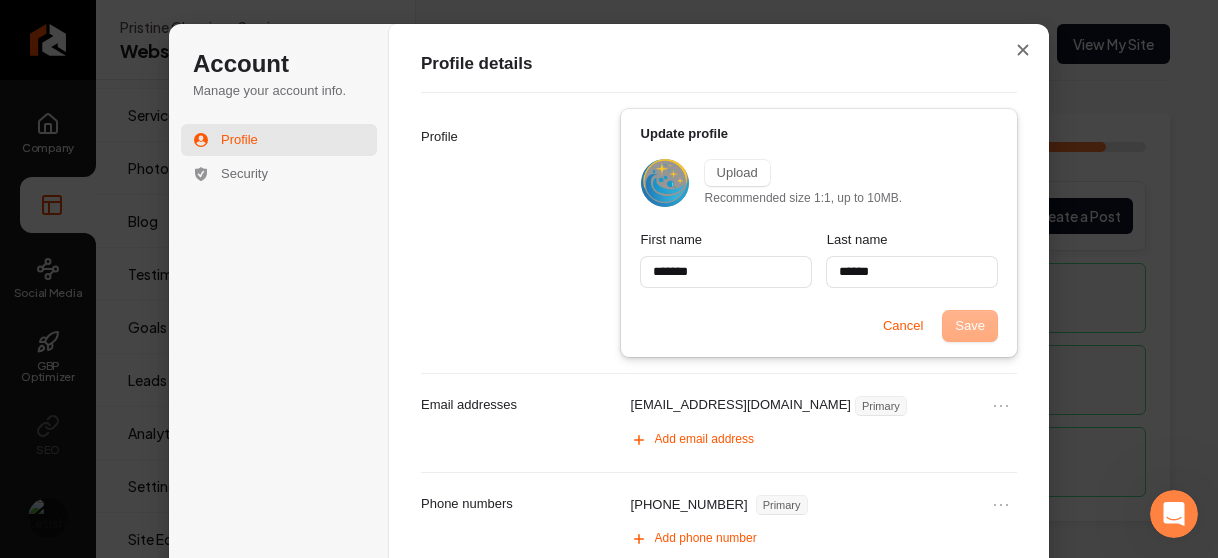 drag, startPoint x: 952, startPoint y: 333, endPoint x: 770, endPoint y: 314, distance: 182.98907 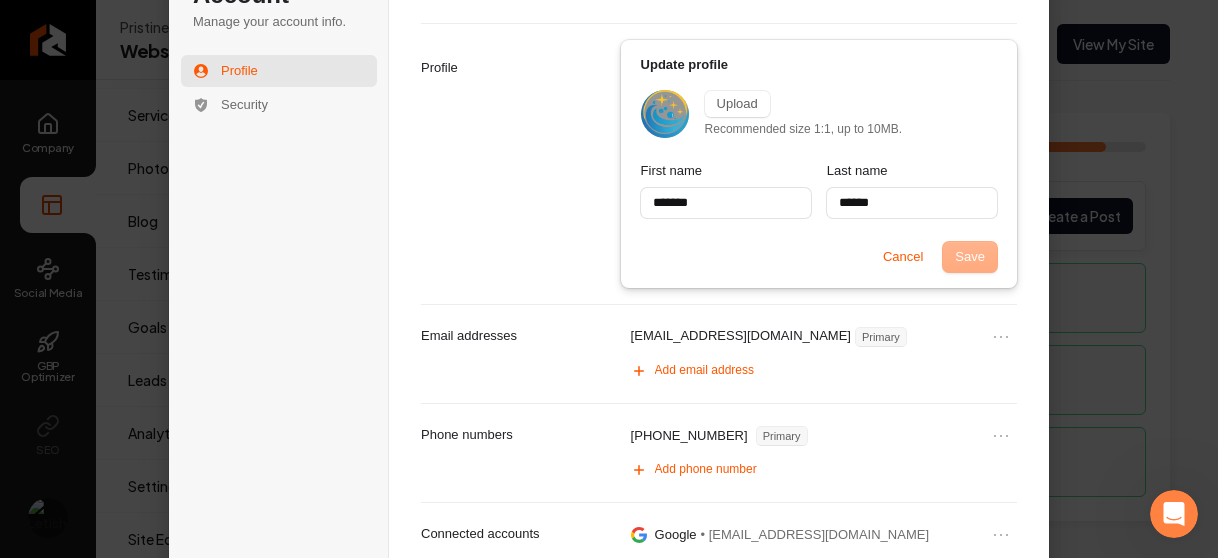scroll, scrollTop: 70, scrollLeft: 0, axis: vertical 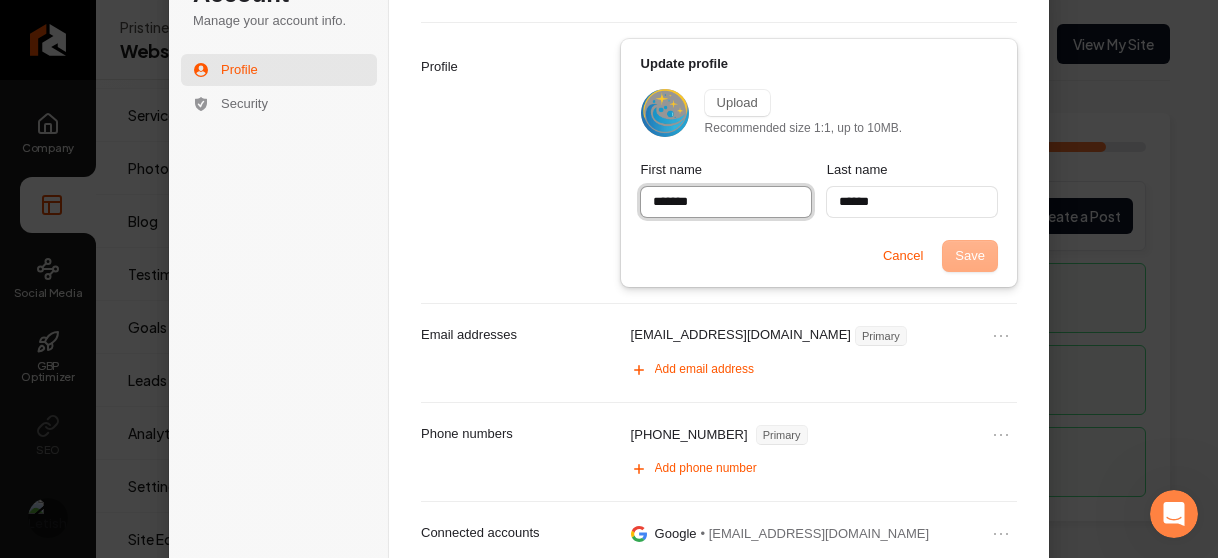 type on "*******" 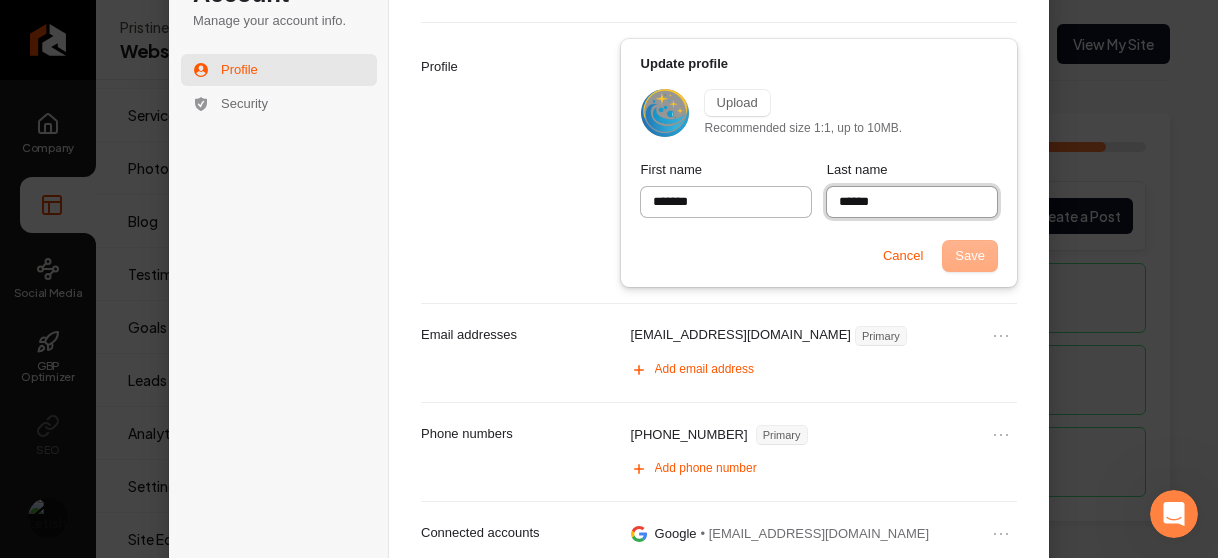 type on "*******" 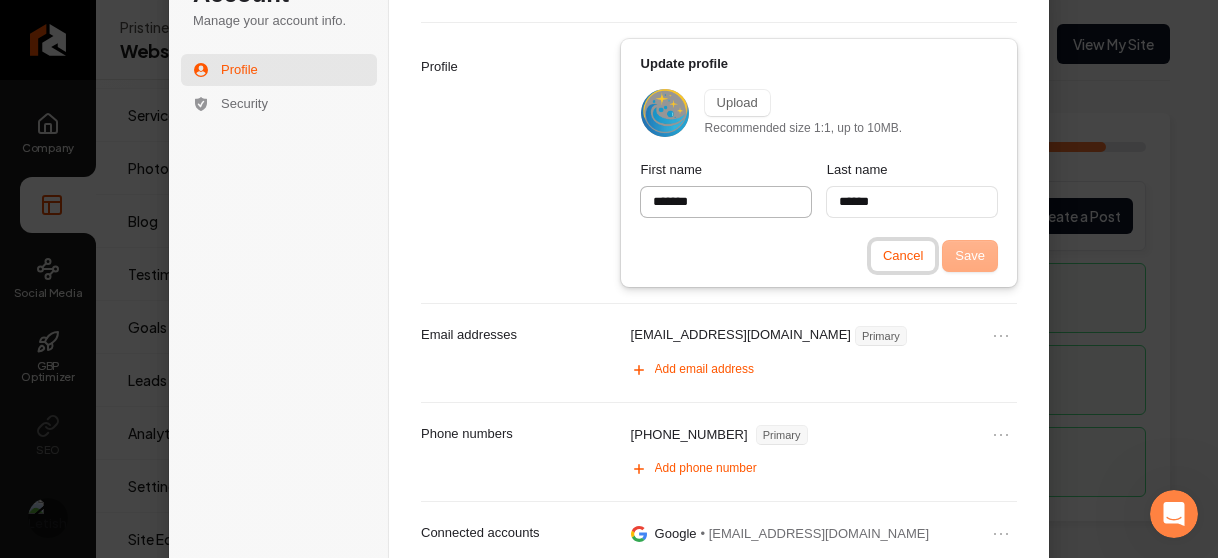 type on "*******" 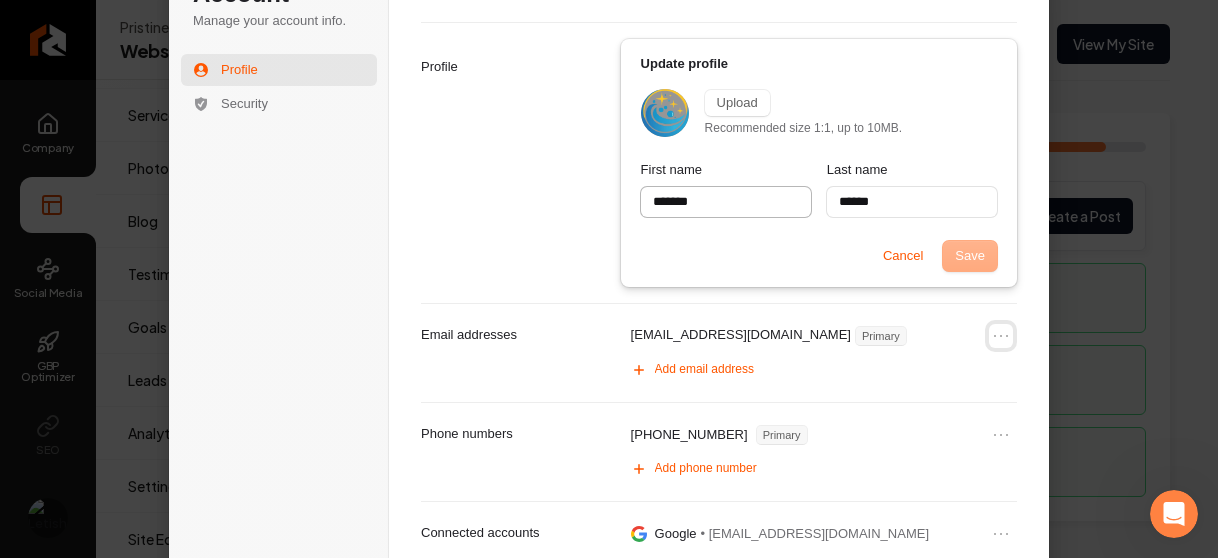 type 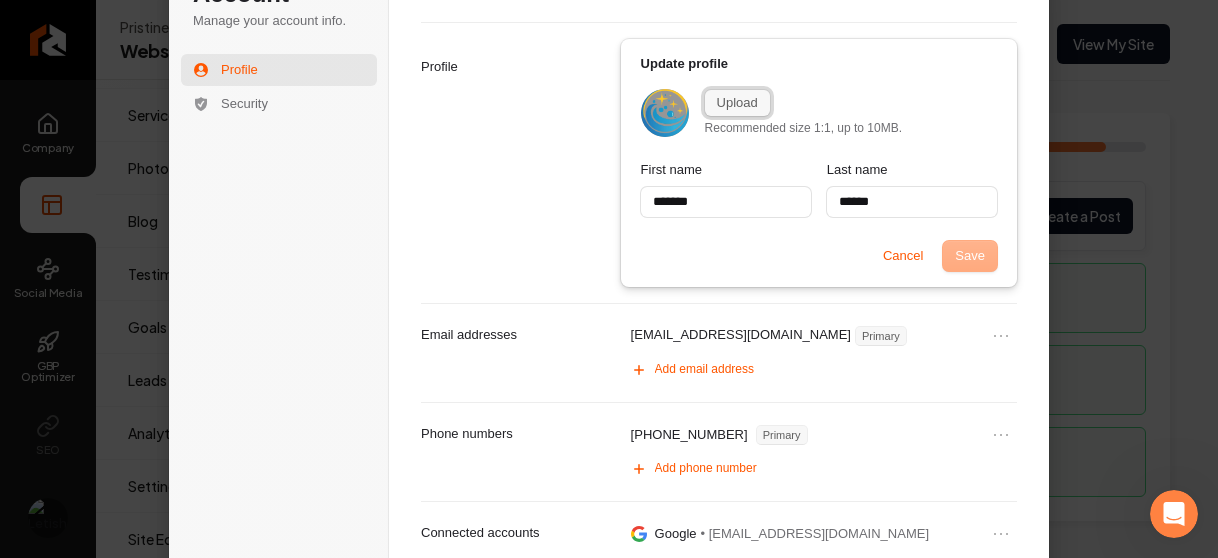 click on "Upload" at bounding box center [737, 103] 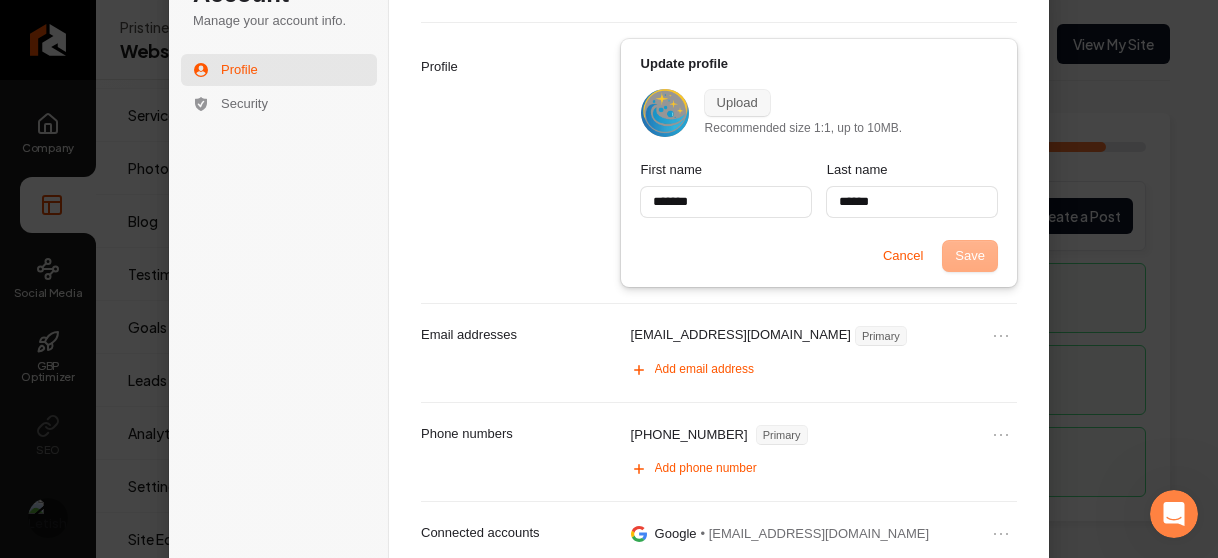 type on "*******" 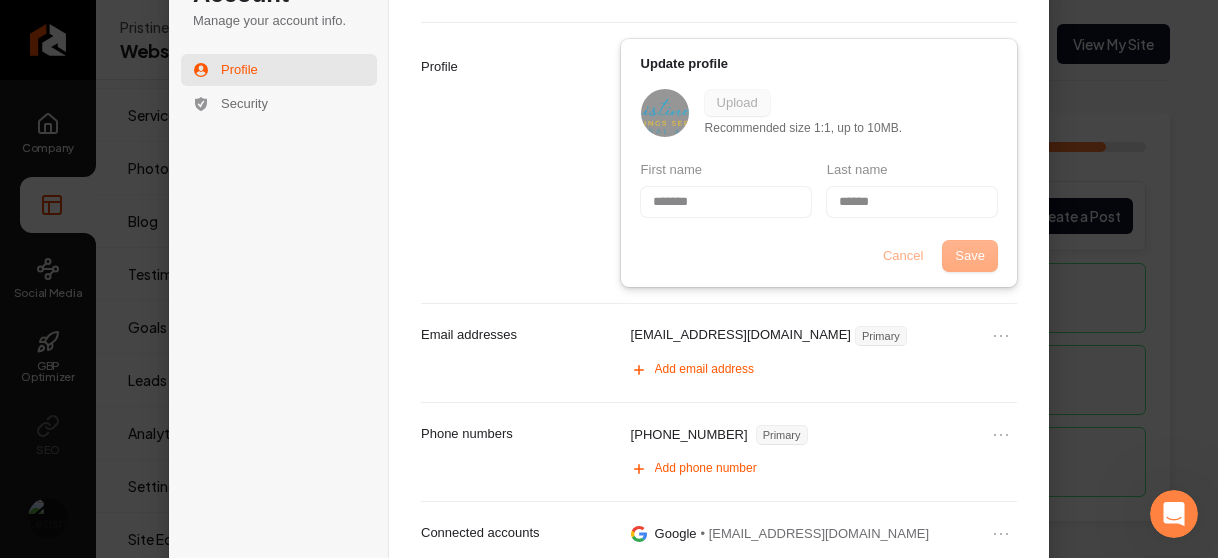 type on "*******" 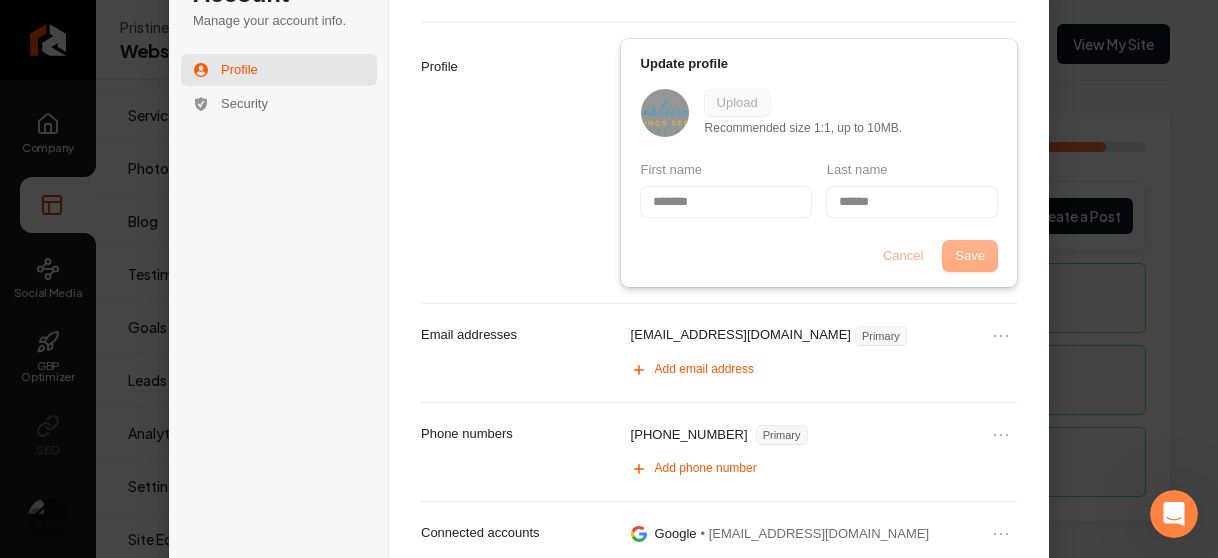 type on "******" 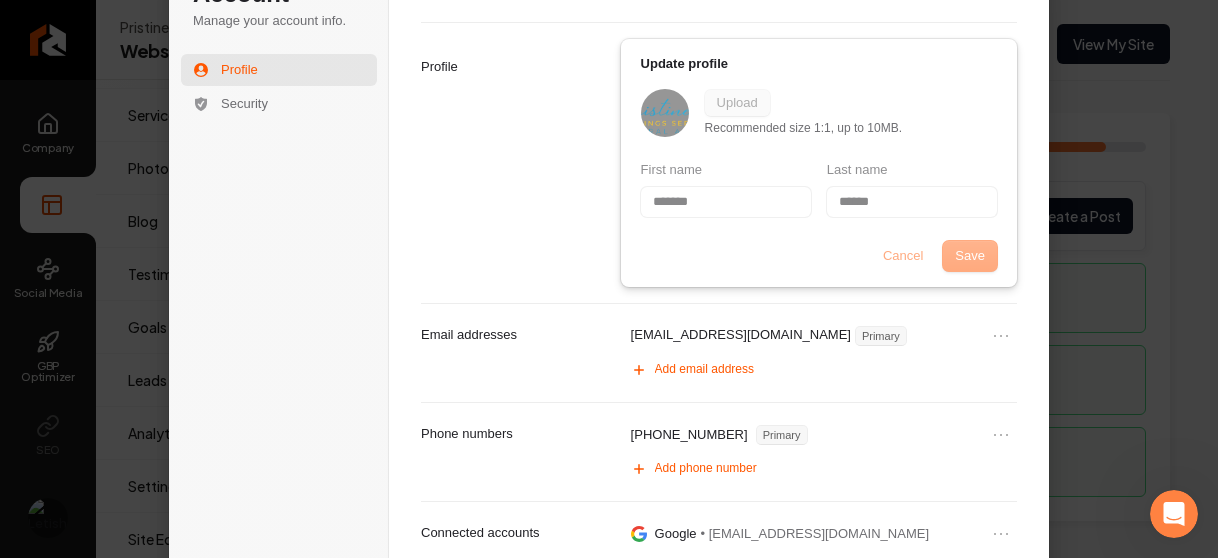 type on "*******" 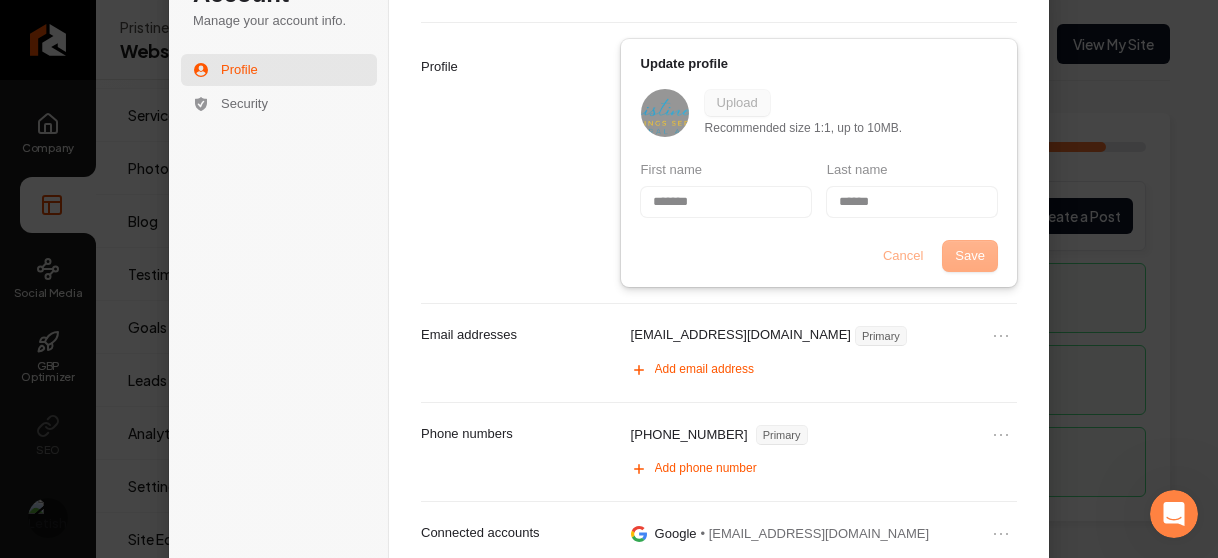 type on "******" 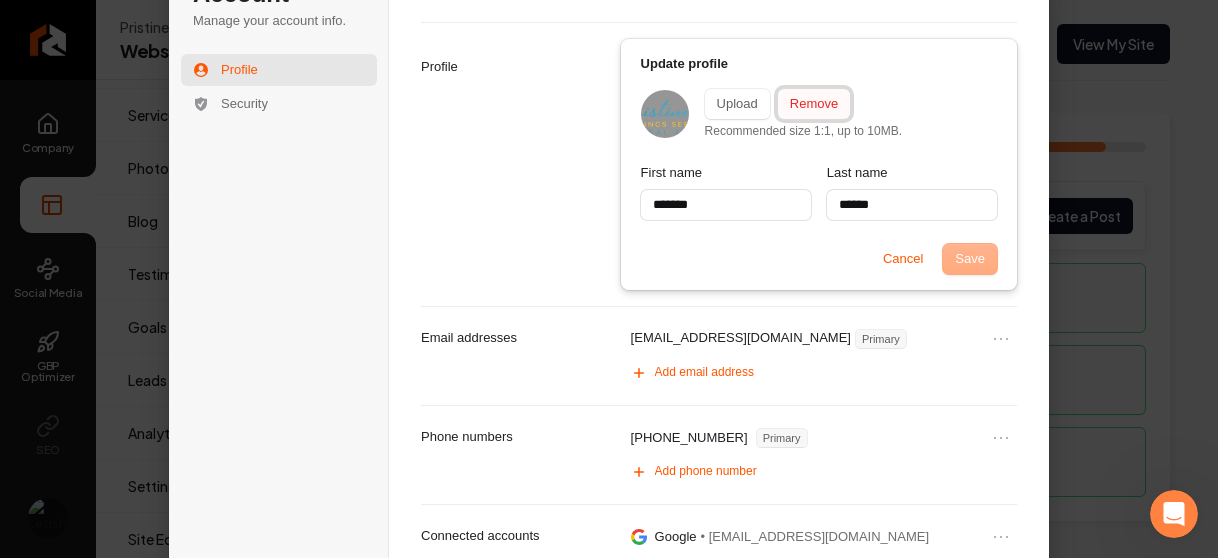 click on "Remove" at bounding box center (814, 104) 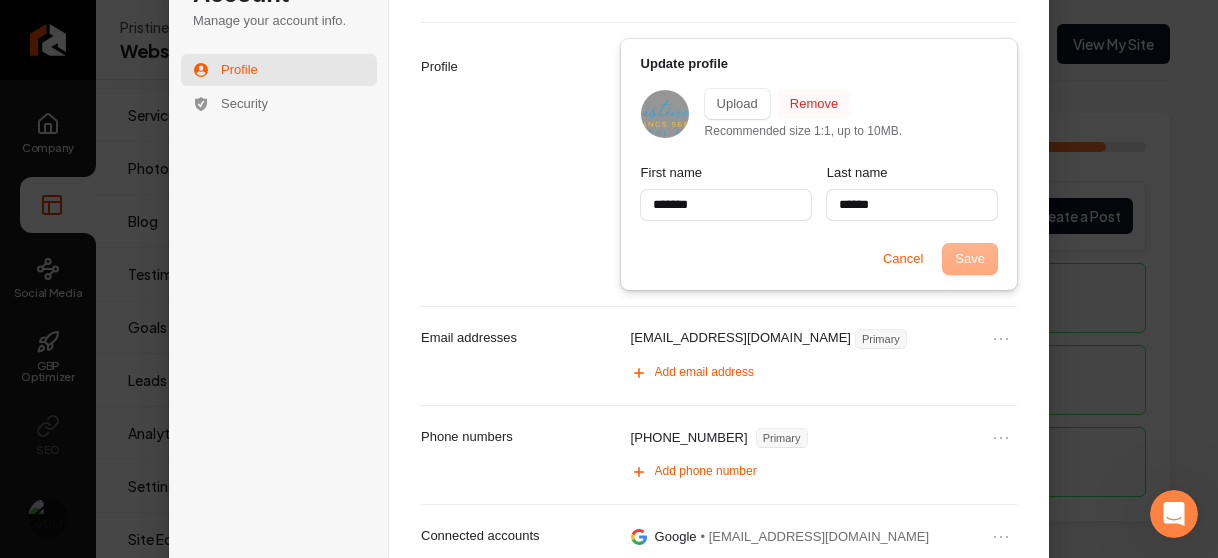 type on "*******" 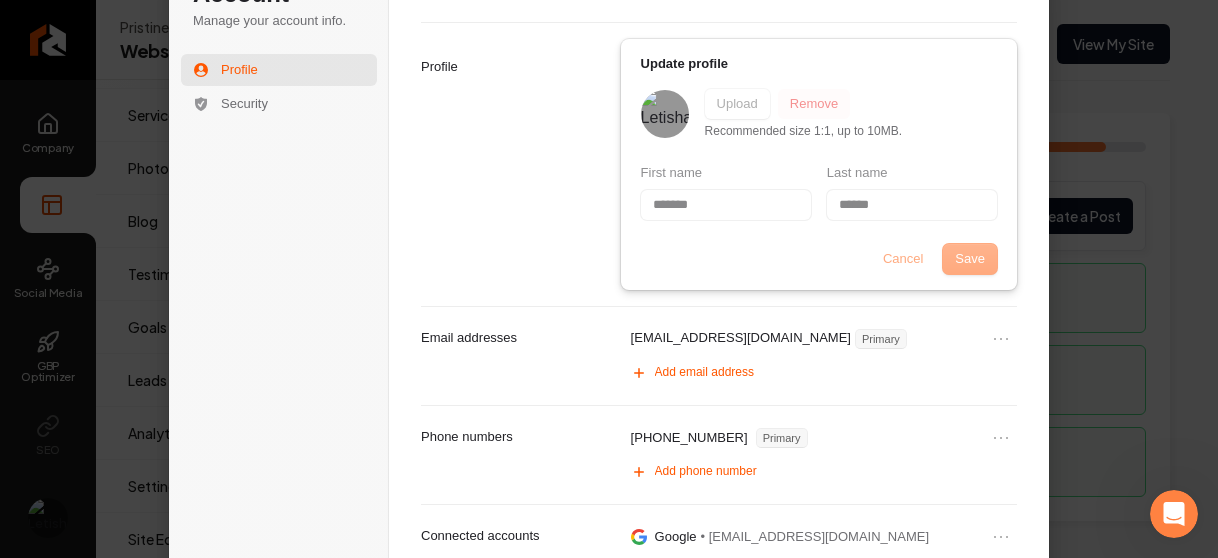 type on "*******" 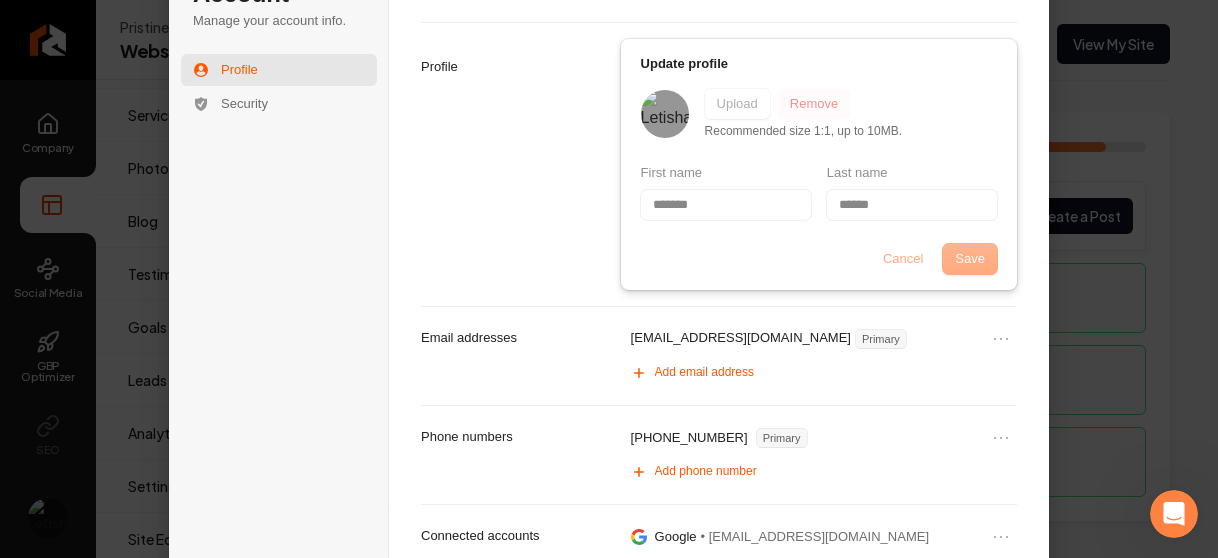 type on "******" 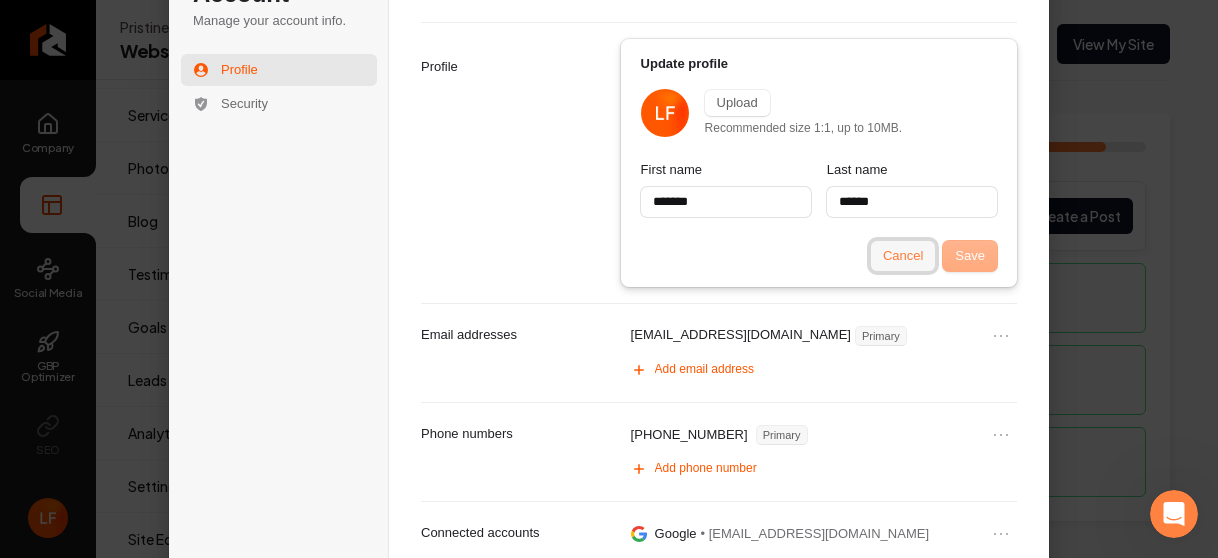 click on "Cancel" at bounding box center (903, 256) 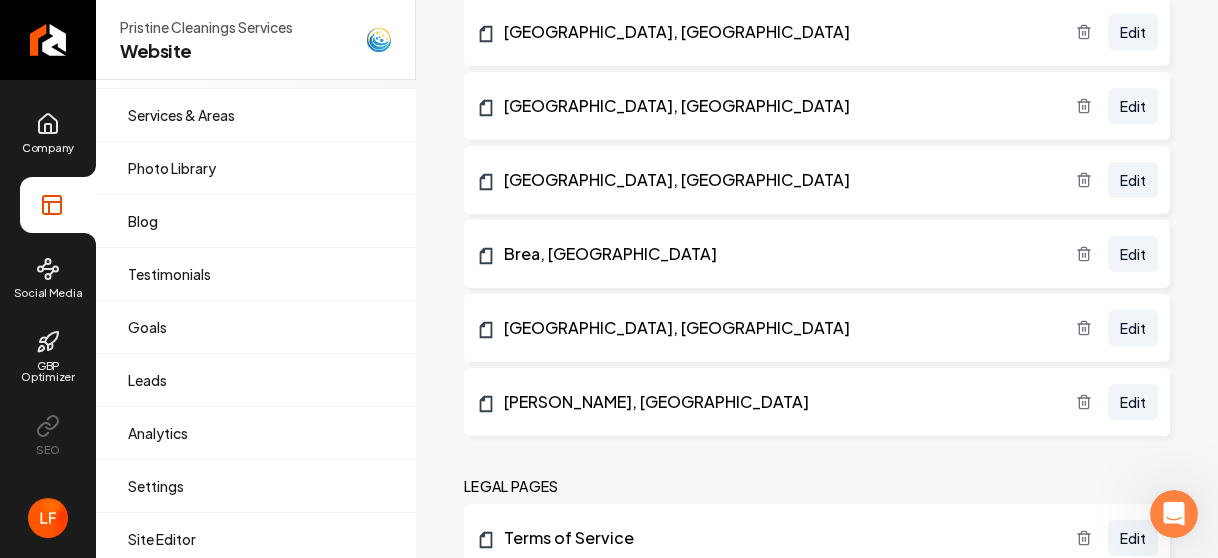 scroll, scrollTop: 2272, scrollLeft: 0, axis: vertical 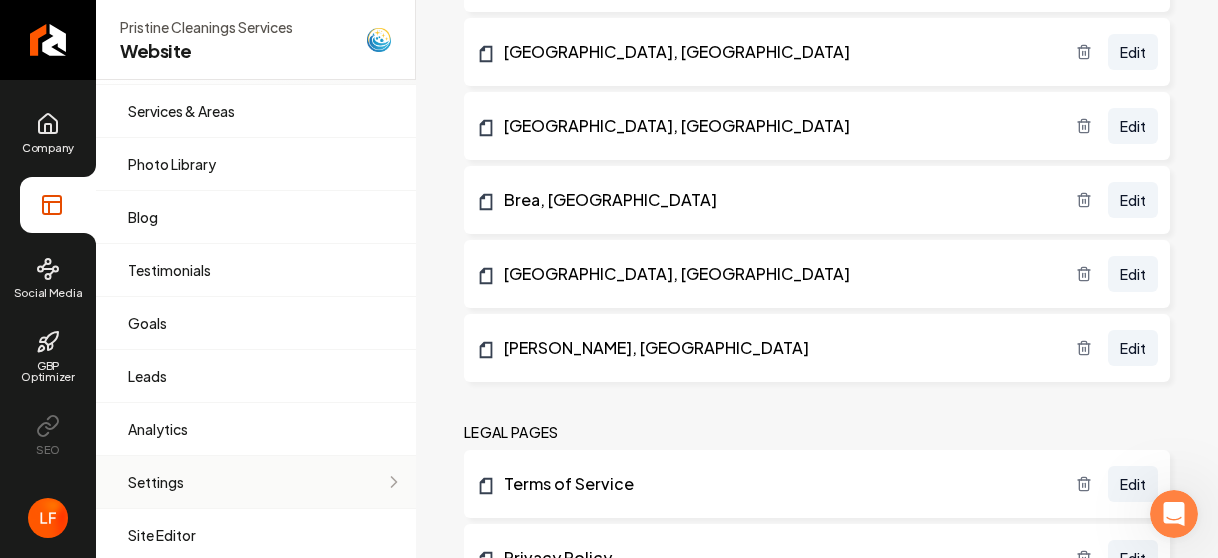 click on "Settings" at bounding box center (256, 482) 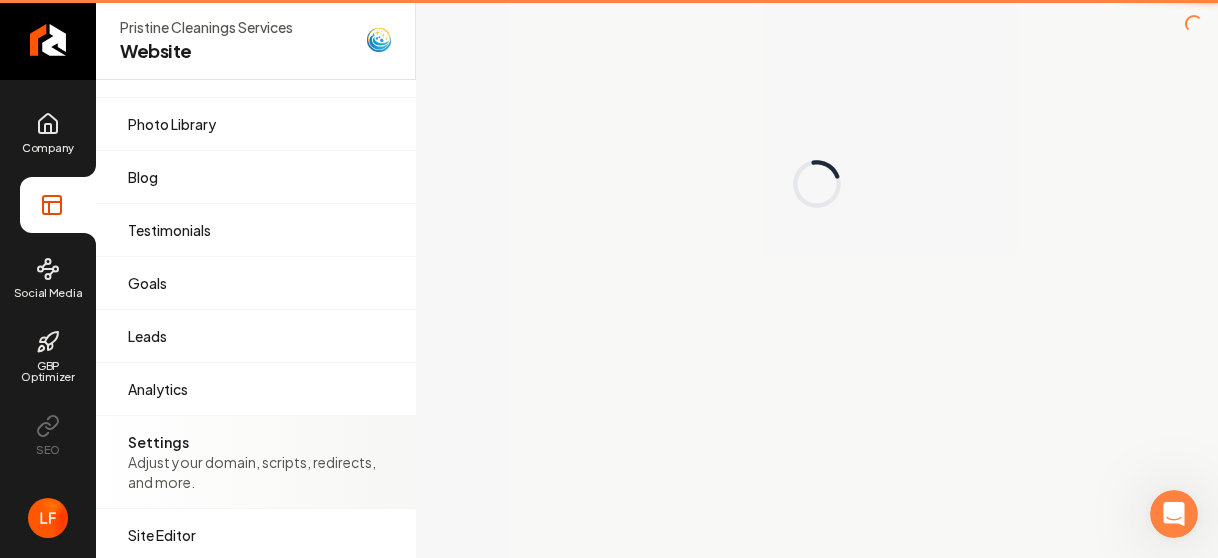 scroll, scrollTop: 0, scrollLeft: 0, axis: both 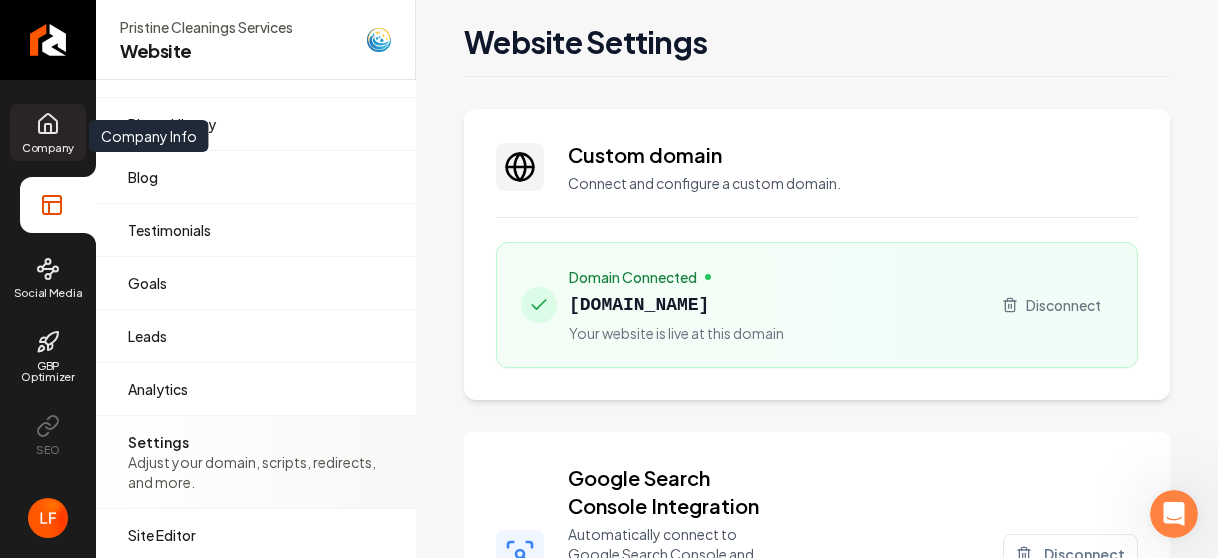 click on "Company" at bounding box center [48, 147] 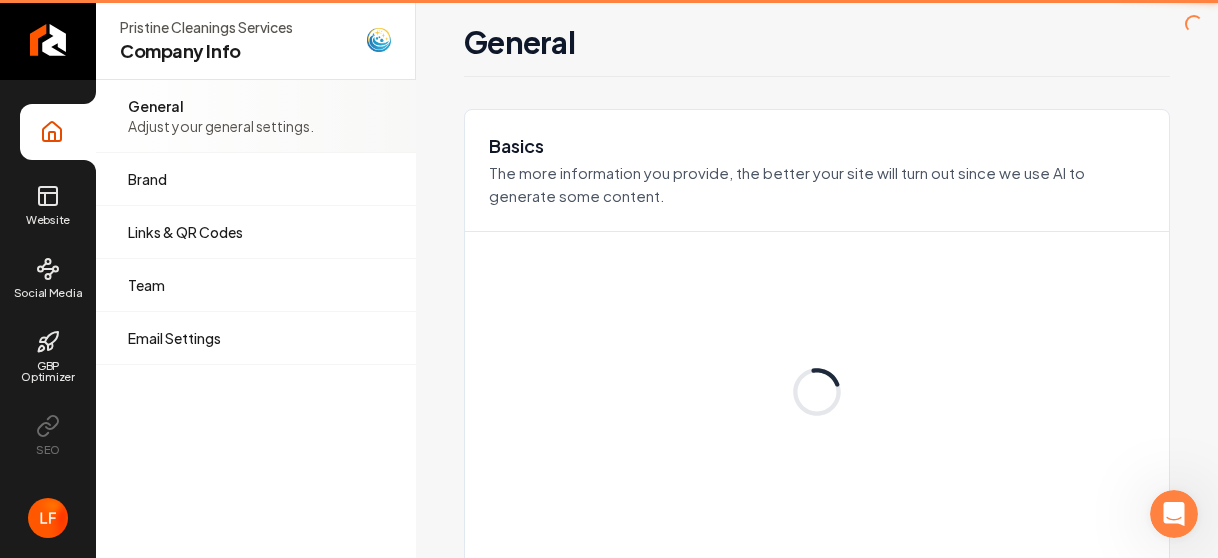 scroll, scrollTop: 0, scrollLeft: 0, axis: both 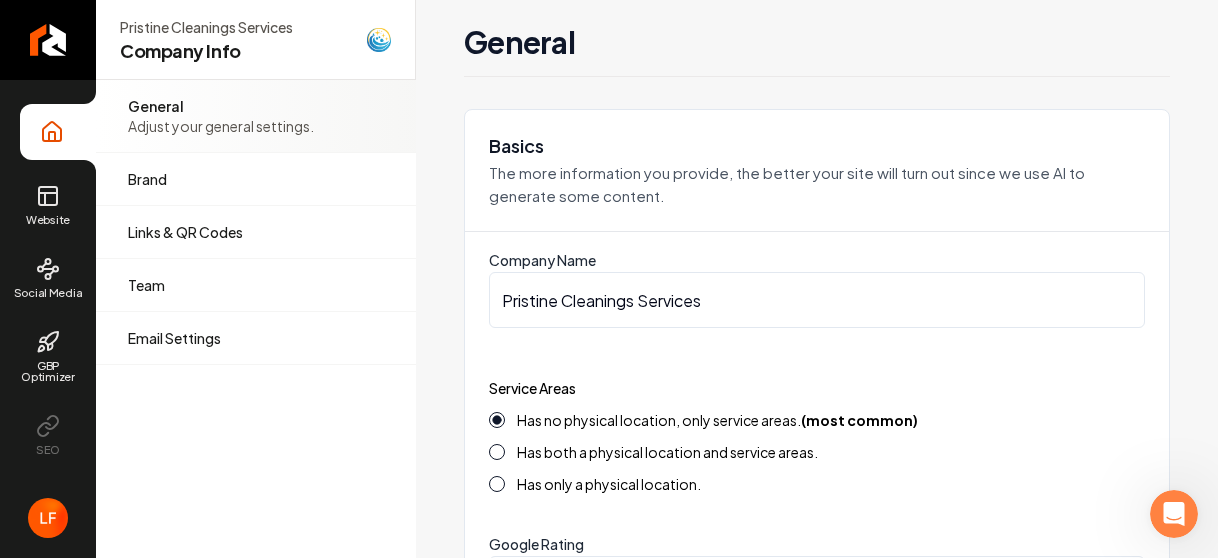 click on "General" at bounding box center (221, 106) 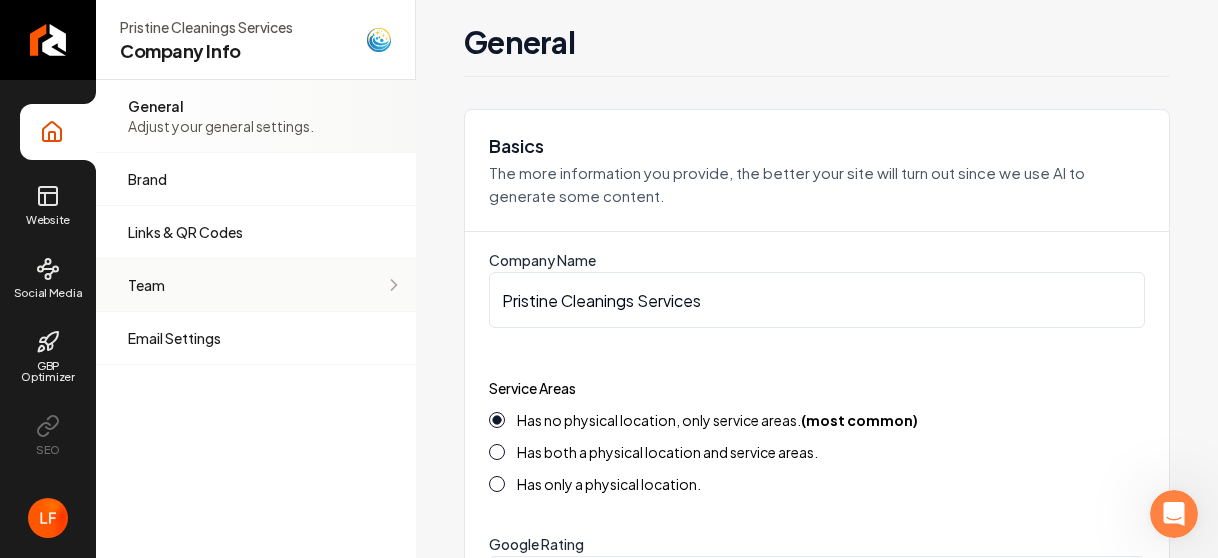 click on "Team" at bounding box center (223, 285) 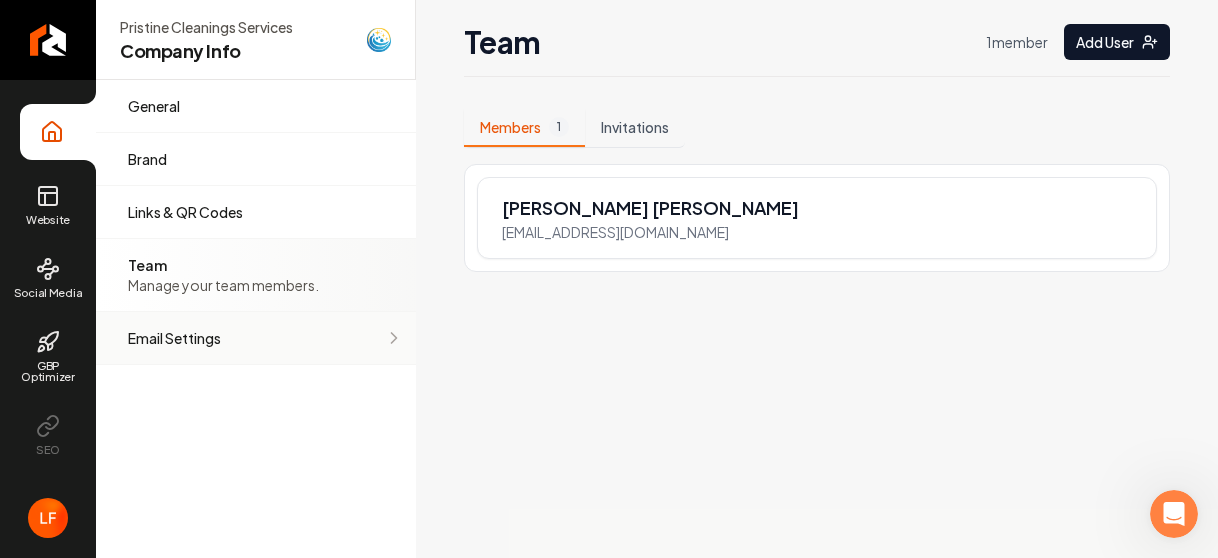 click on "Email Settings" at bounding box center [219, 338] 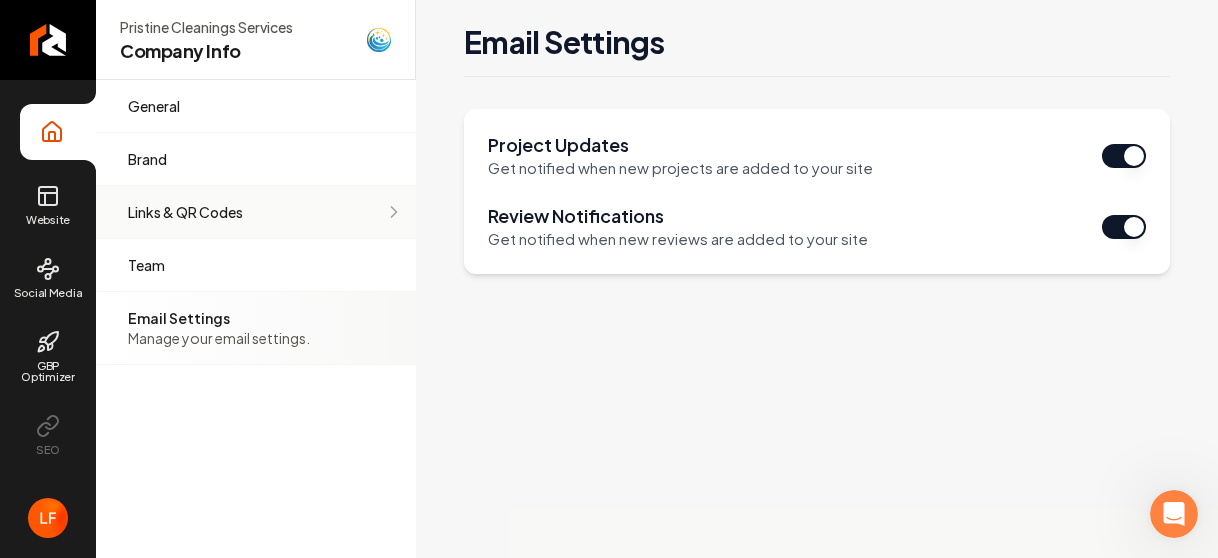 click on "Links & QR Codes Manage the links and QR codes for your business." at bounding box center [256, 212] 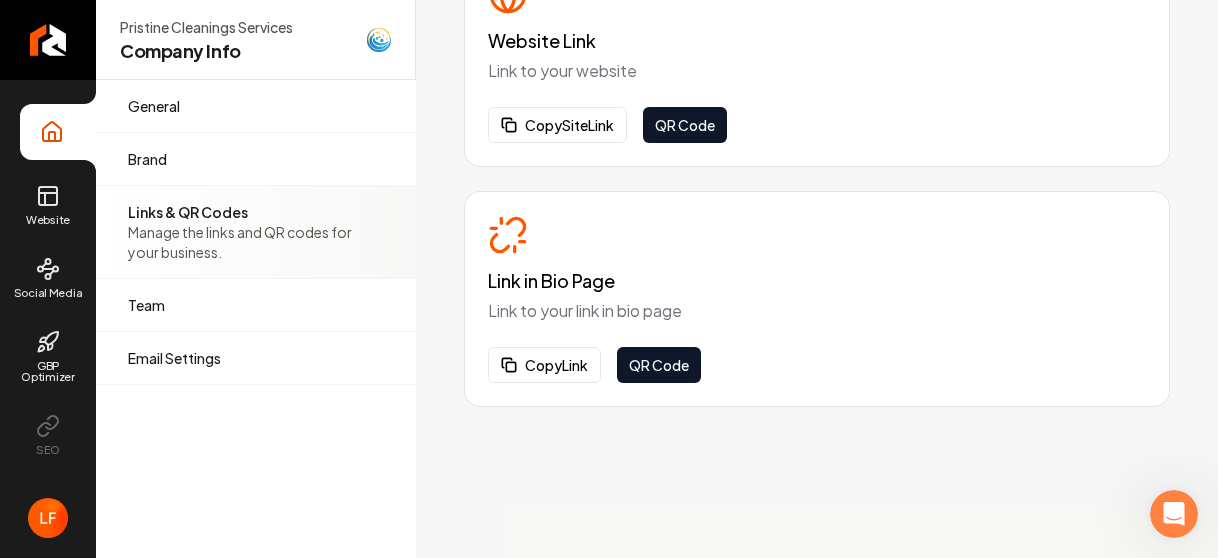 scroll, scrollTop: 0, scrollLeft: 0, axis: both 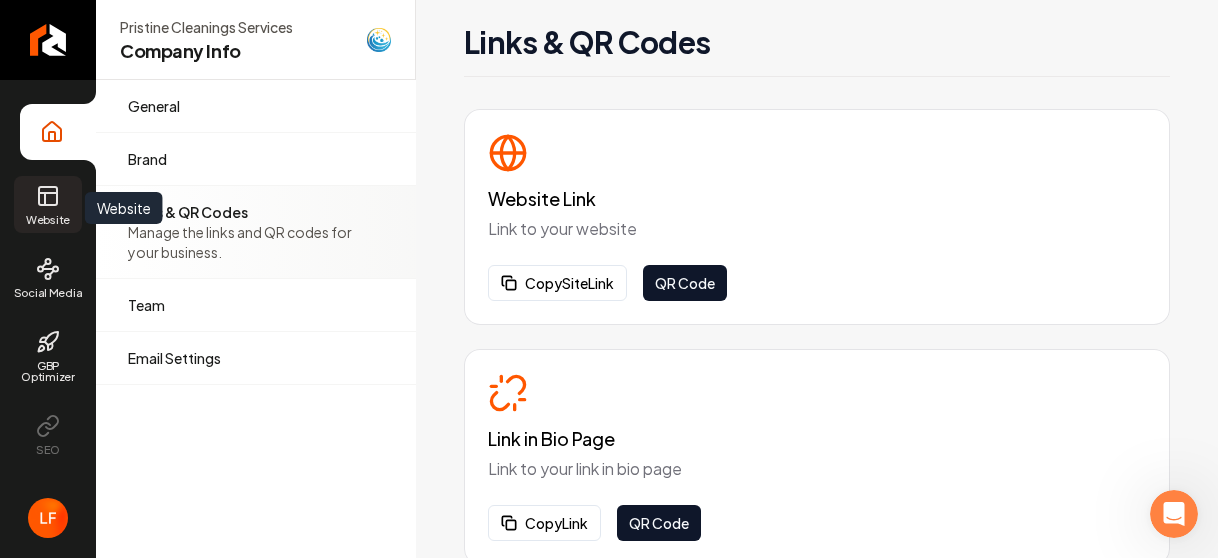 click on "Website" at bounding box center (48, 219) 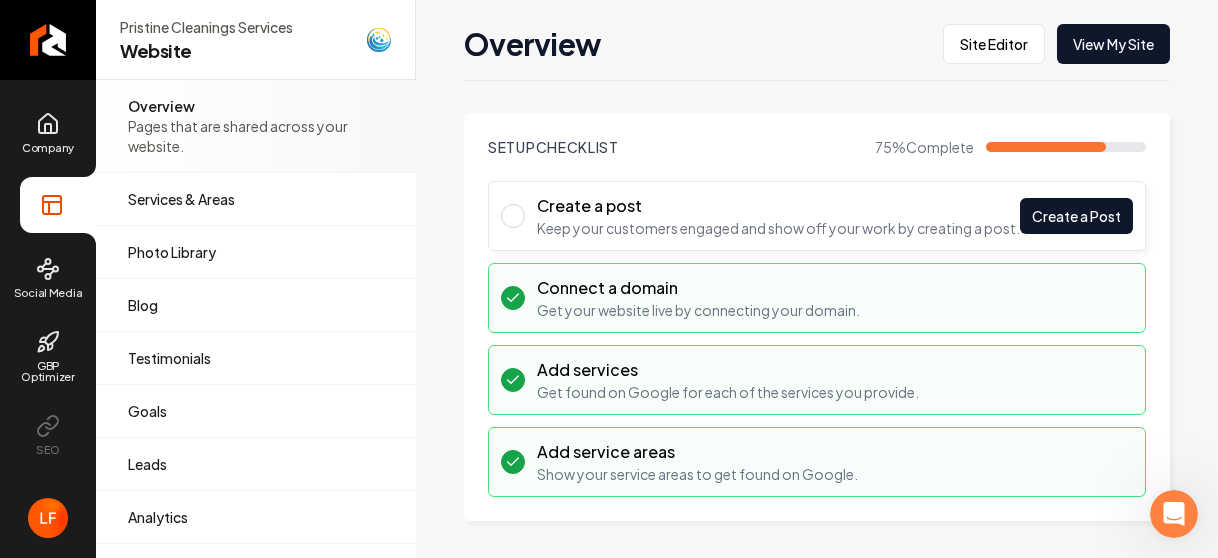 click on "Connect a domain Get your website live by connecting your domain." at bounding box center [817, 298] 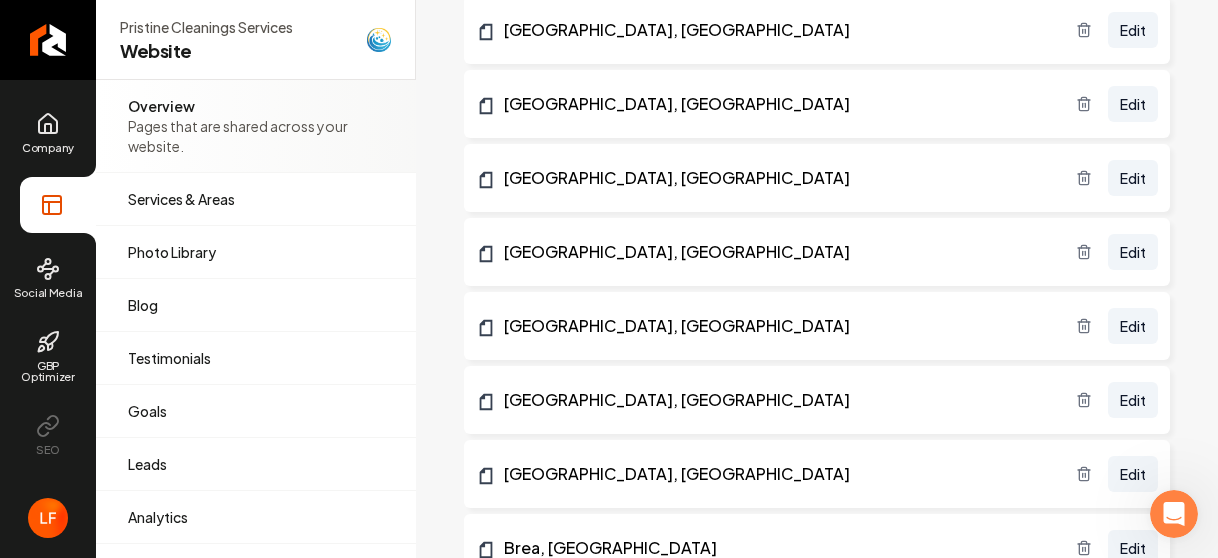 scroll, scrollTop: 2480, scrollLeft: 0, axis: vertical 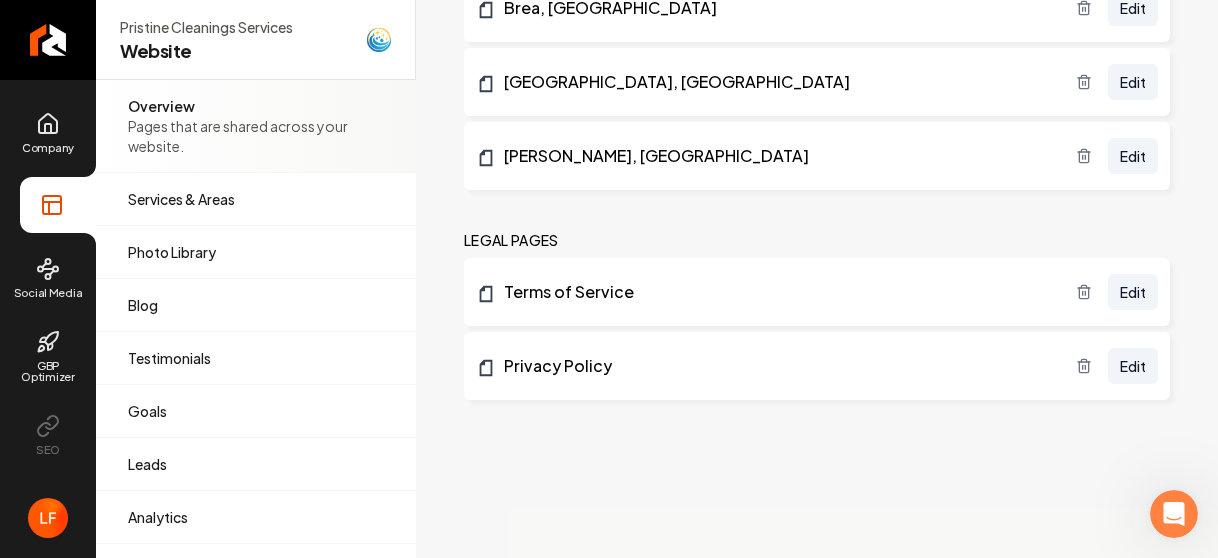 click on "Privacy Policy Edit" at bounding box center [817, 366] 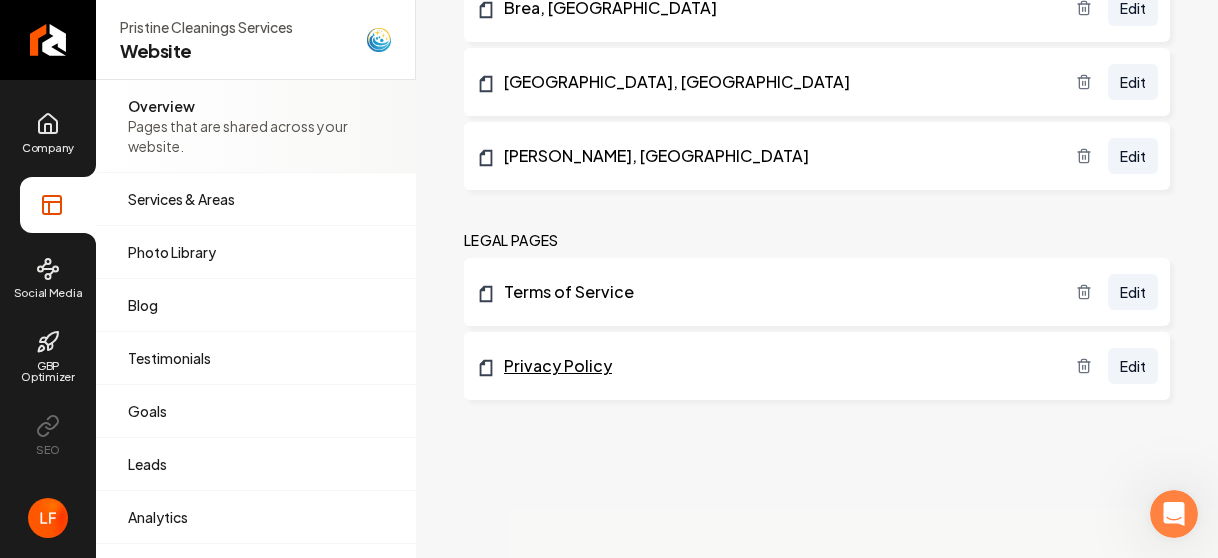 click on "Privacy Policy" at bounding box center (776, 366) 